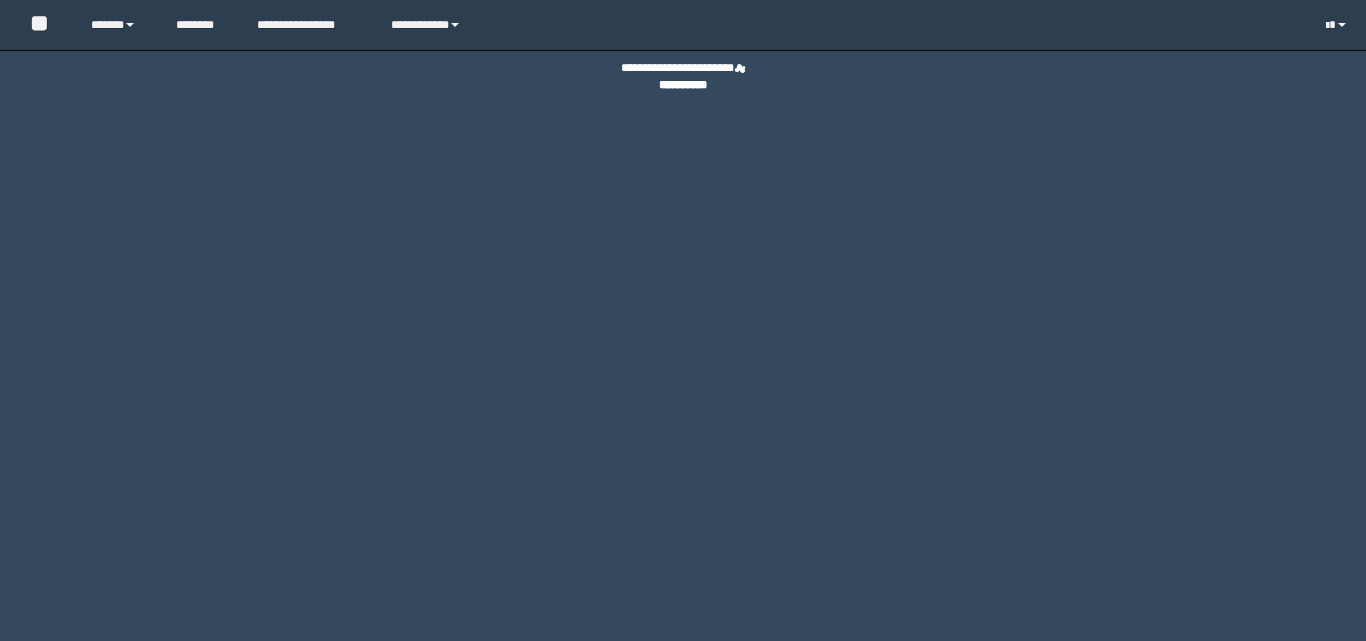 scroll, scrollTop: 0, scrollLeft: 0, axis: both 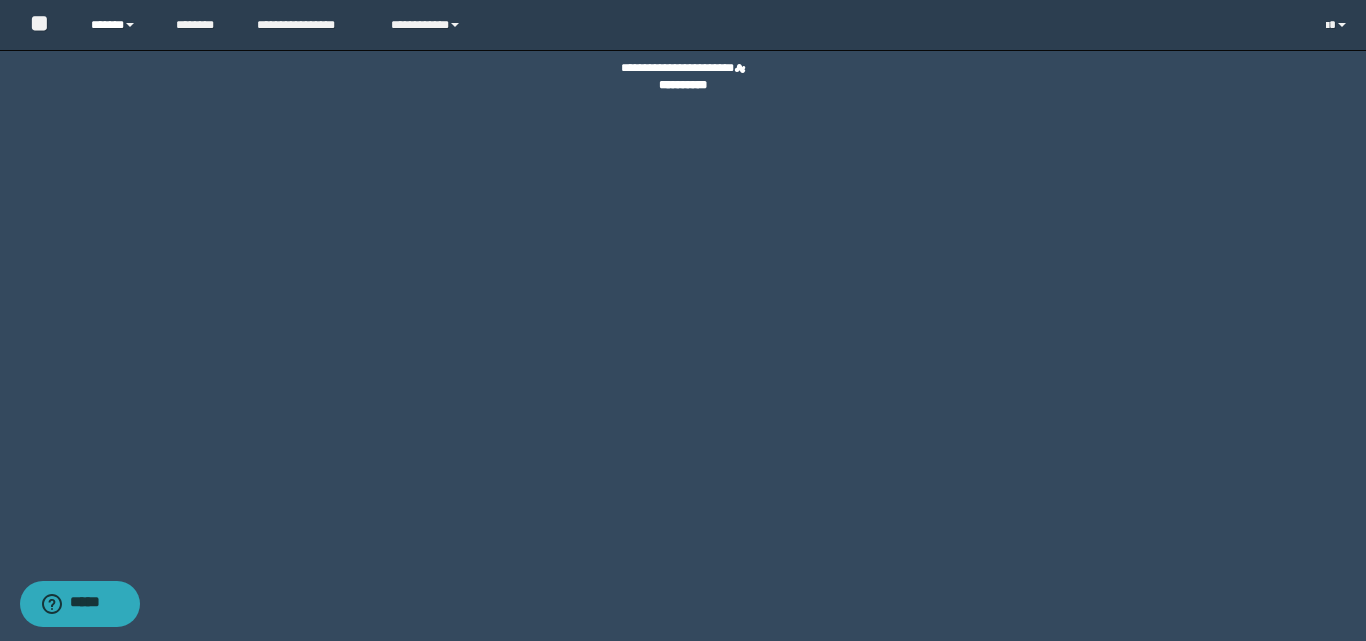click on "******" at bounding box center [118, 25] 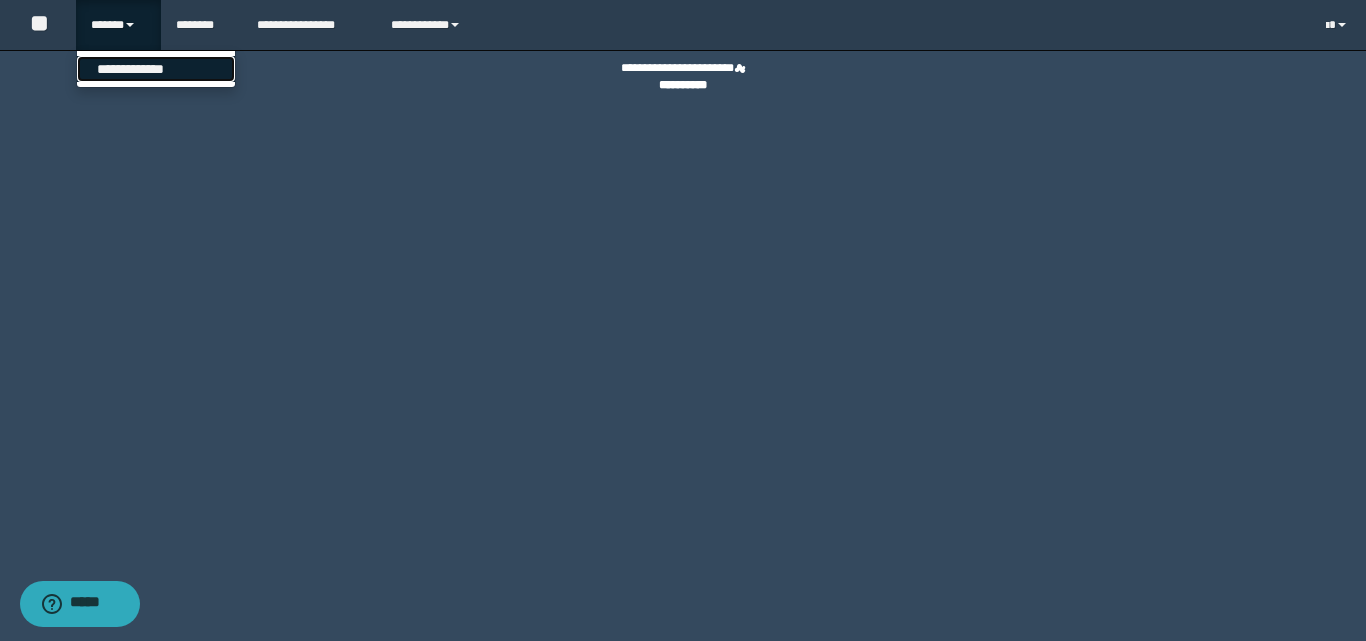 click on "**********" at bounding box center [156, 69] 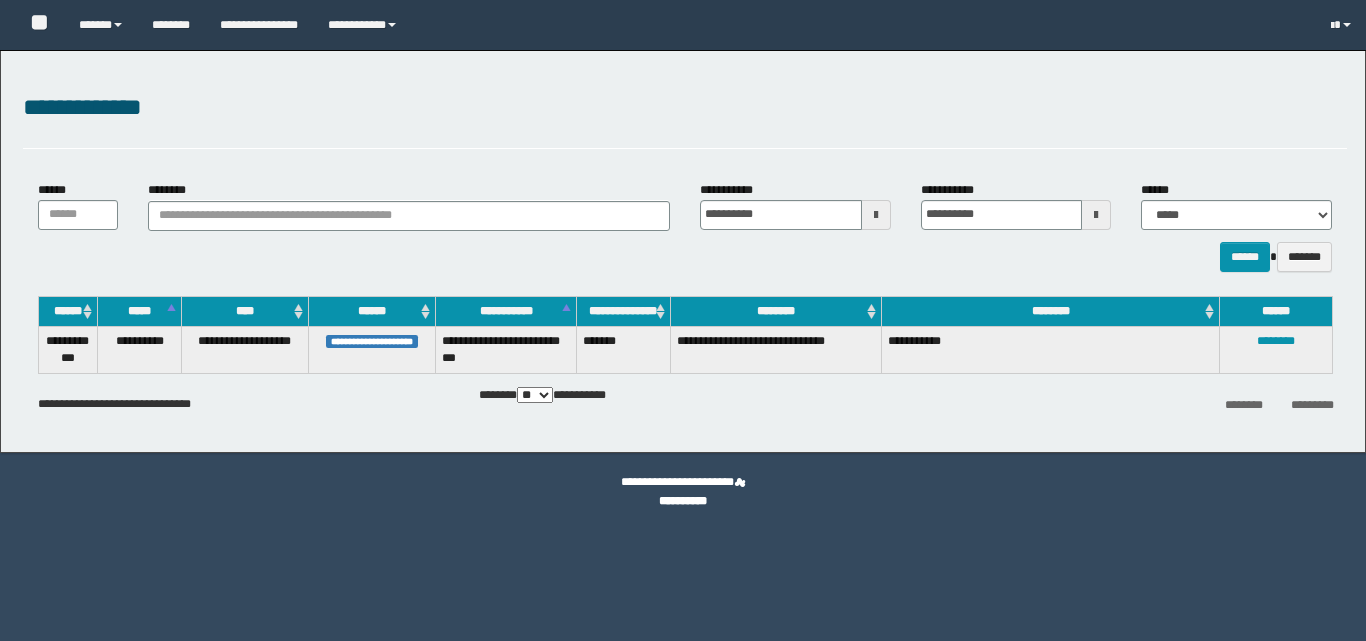 scroll, scrollTop: 0, scrollLeft: 0, axis: both 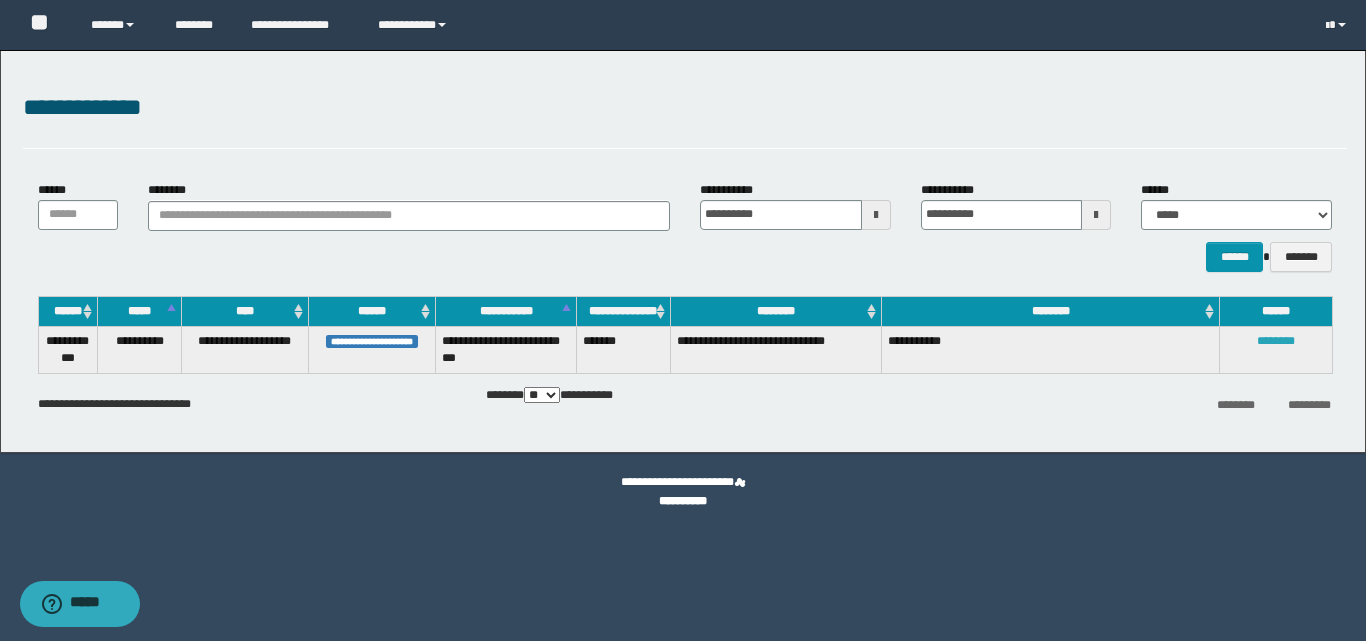 click on "********" at bounding box center (1276, 341) 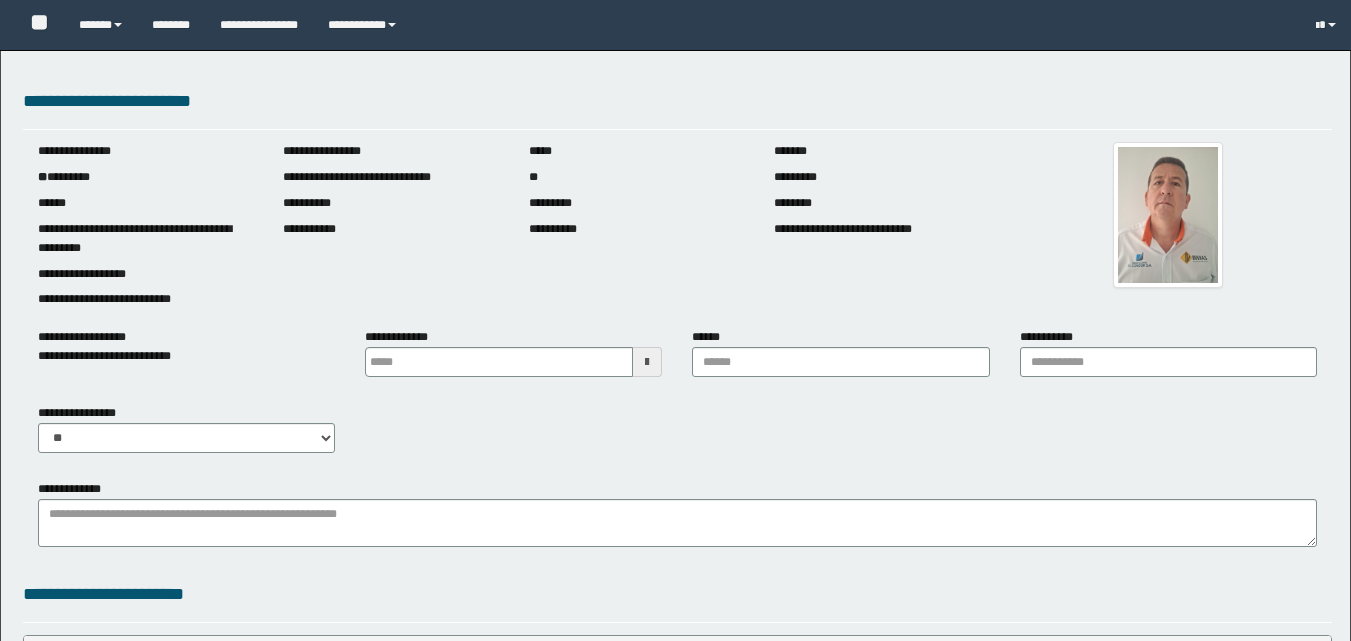 type 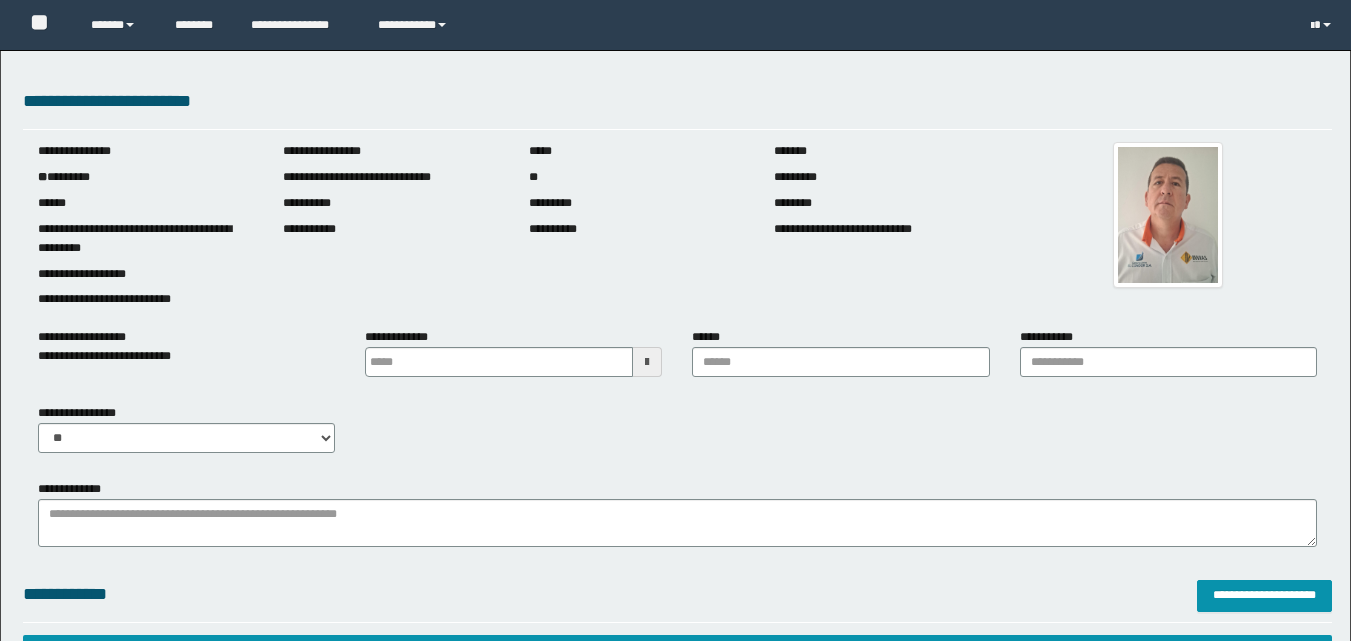 click on "******" at bounding box center [840, 362] 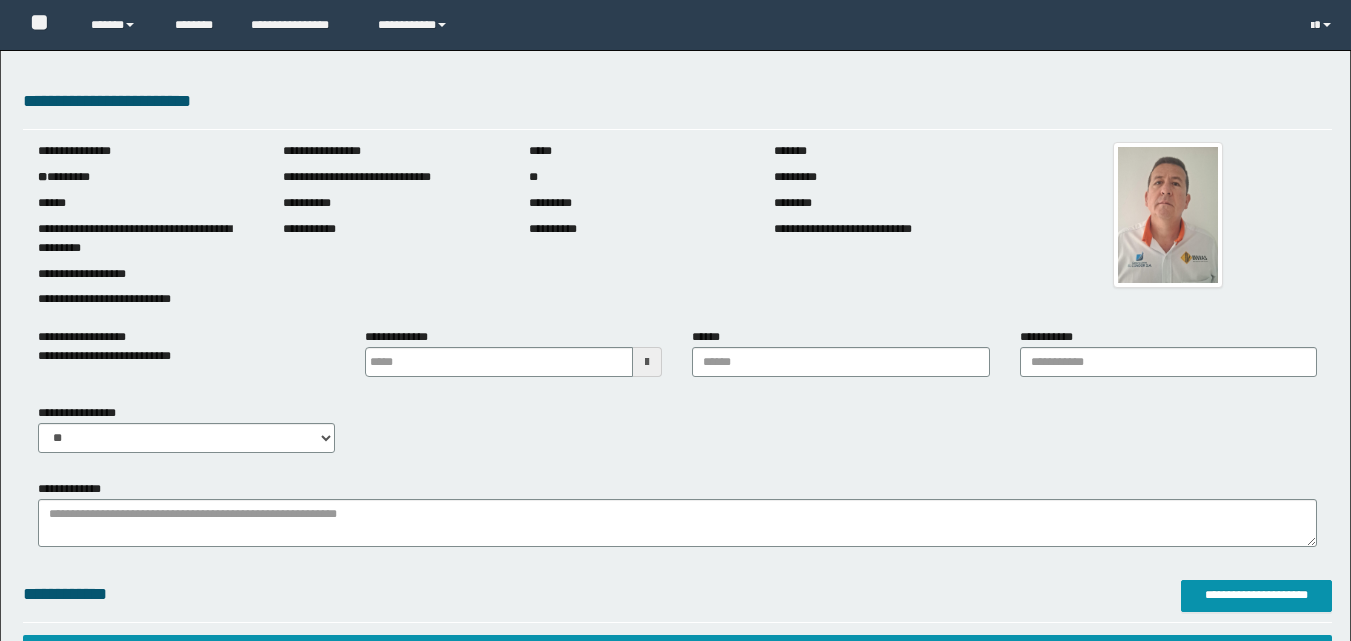 type on "**********" 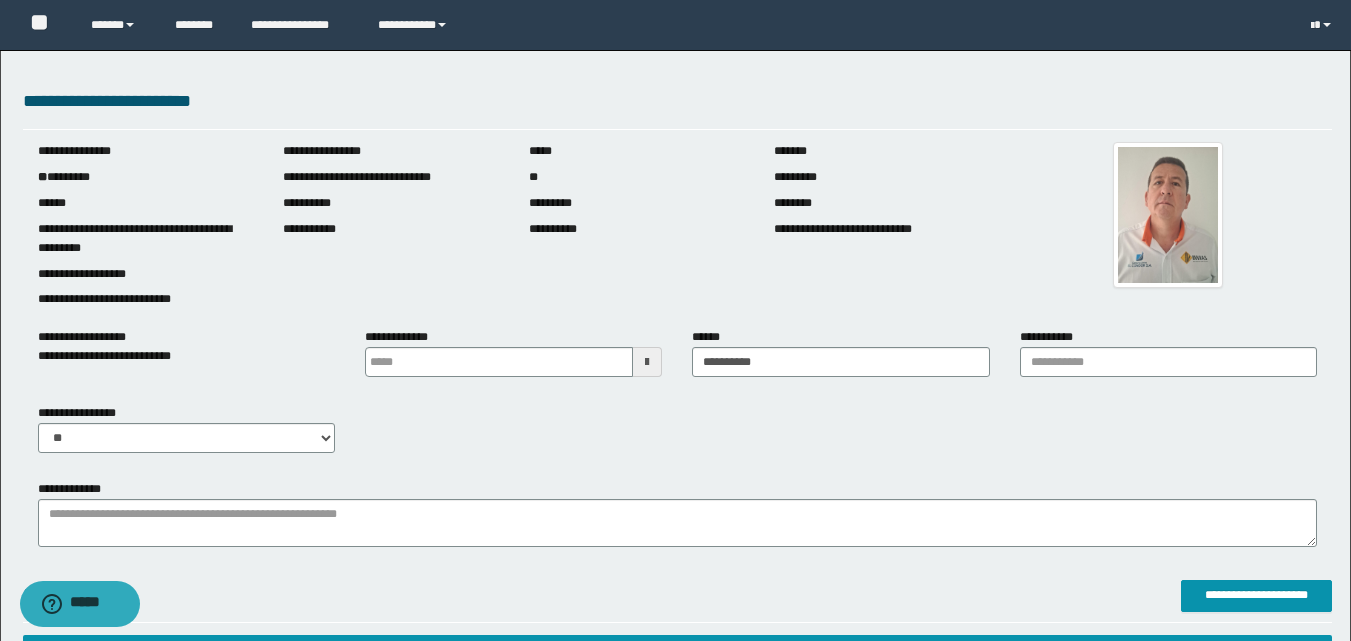 scroll, scrollTop: 0, scrollLeft: 0, axis: both 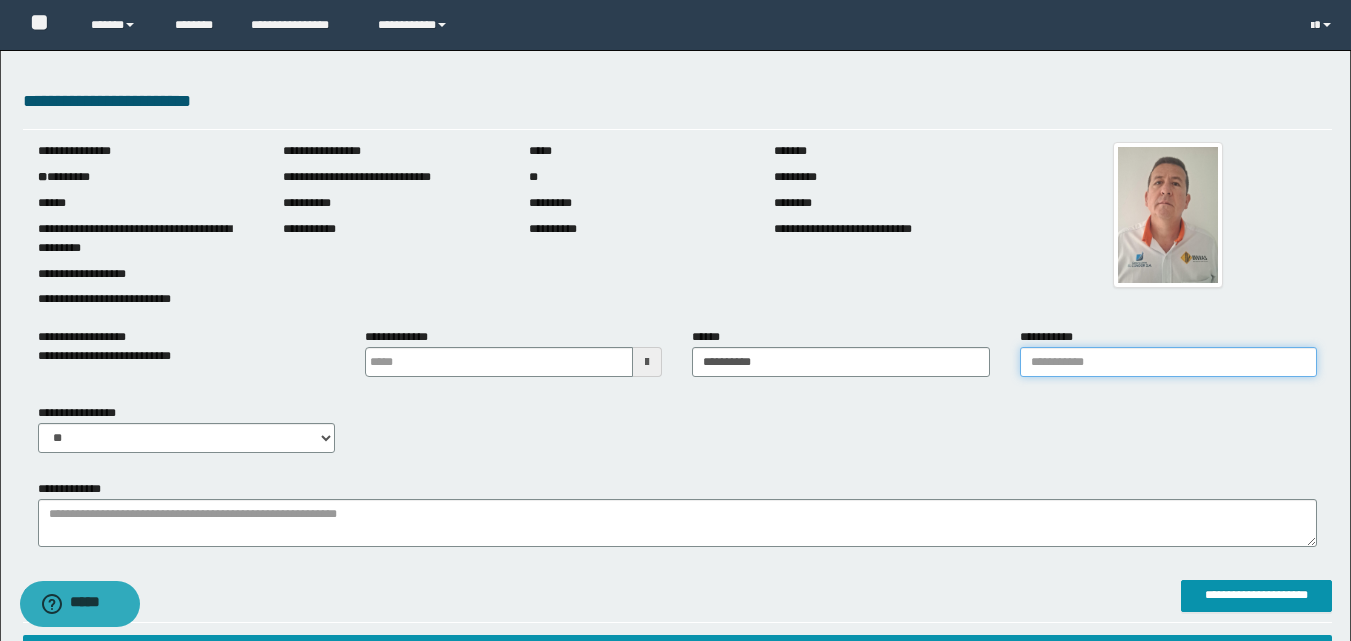 click on "**********" at bounding box center (1168, 362) 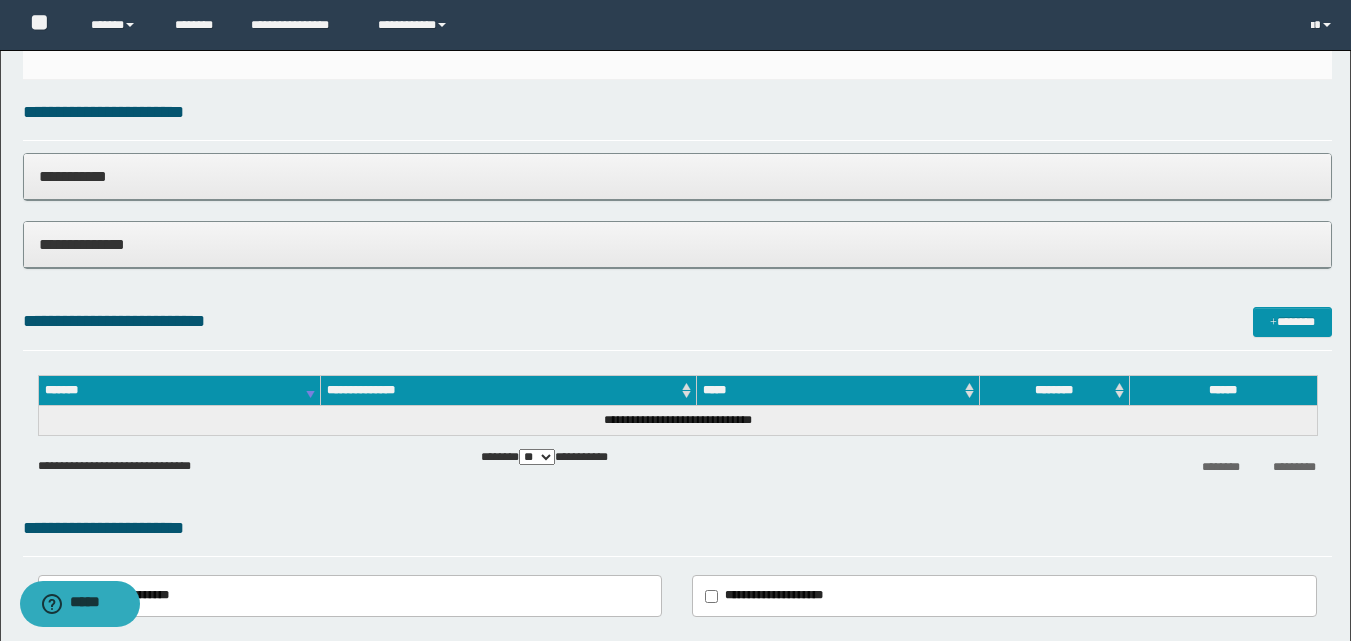 scroll, scrollTop: 684, scrollLeft: 0, axis: vertical 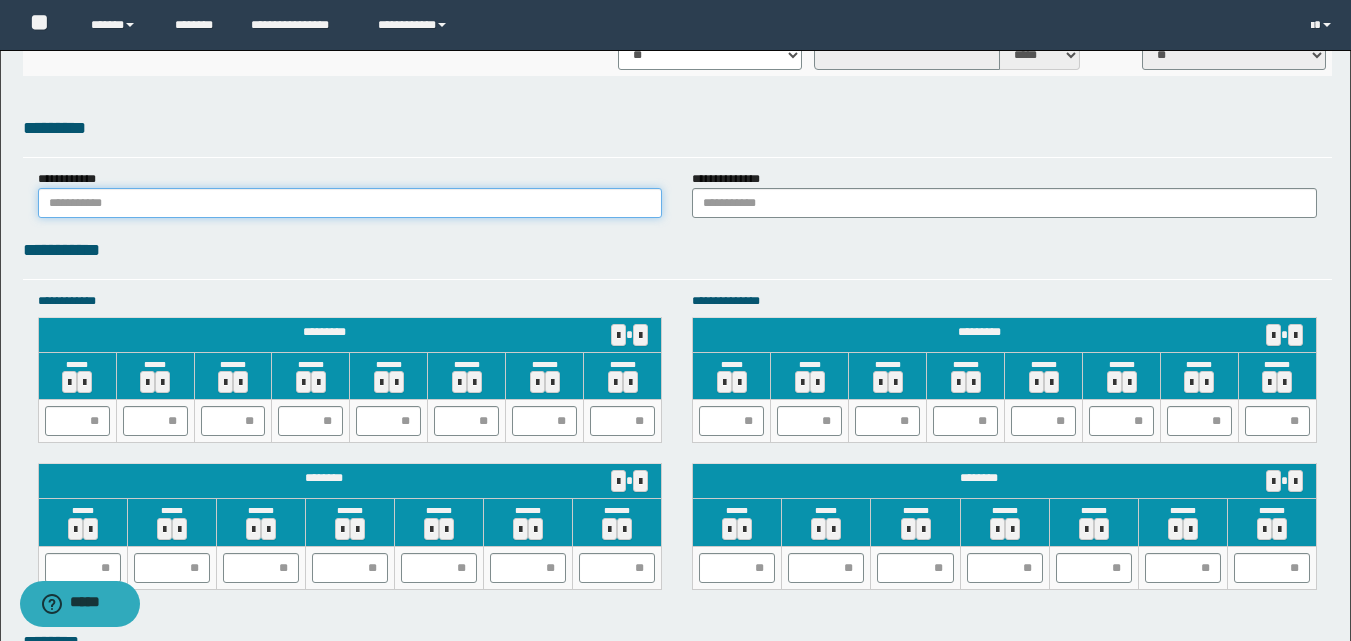 click at bounding box center [350, 203] 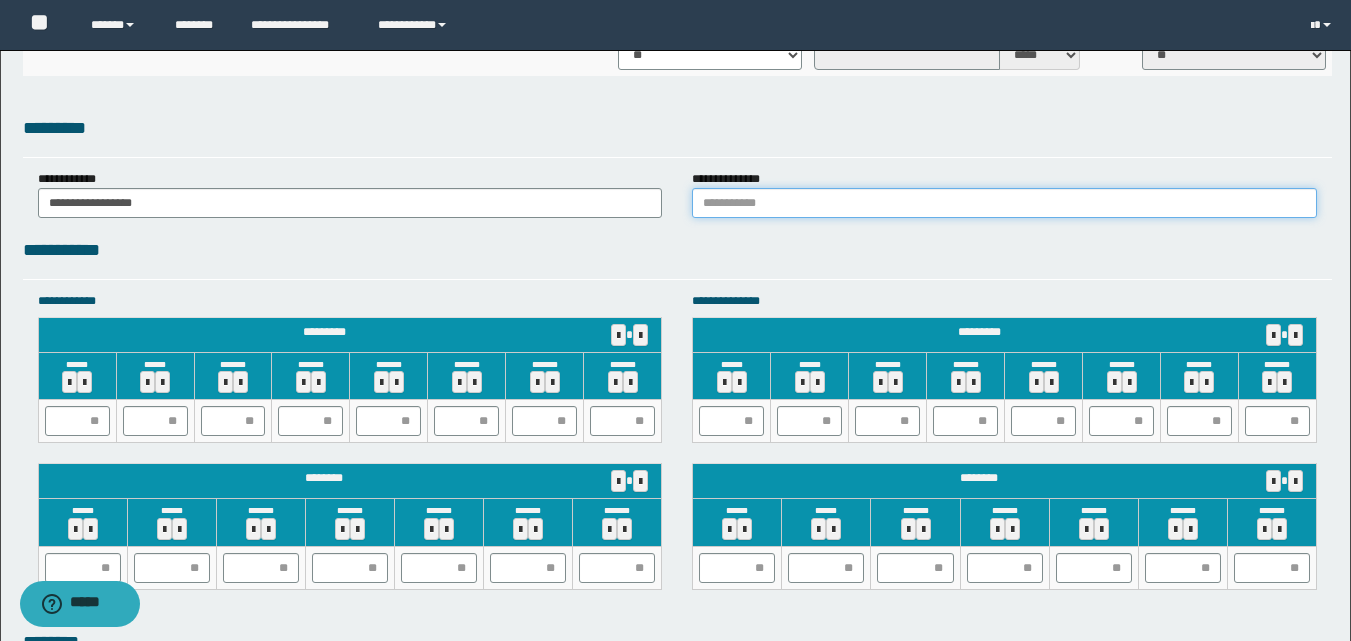 click at bounding box center [1004, 203] 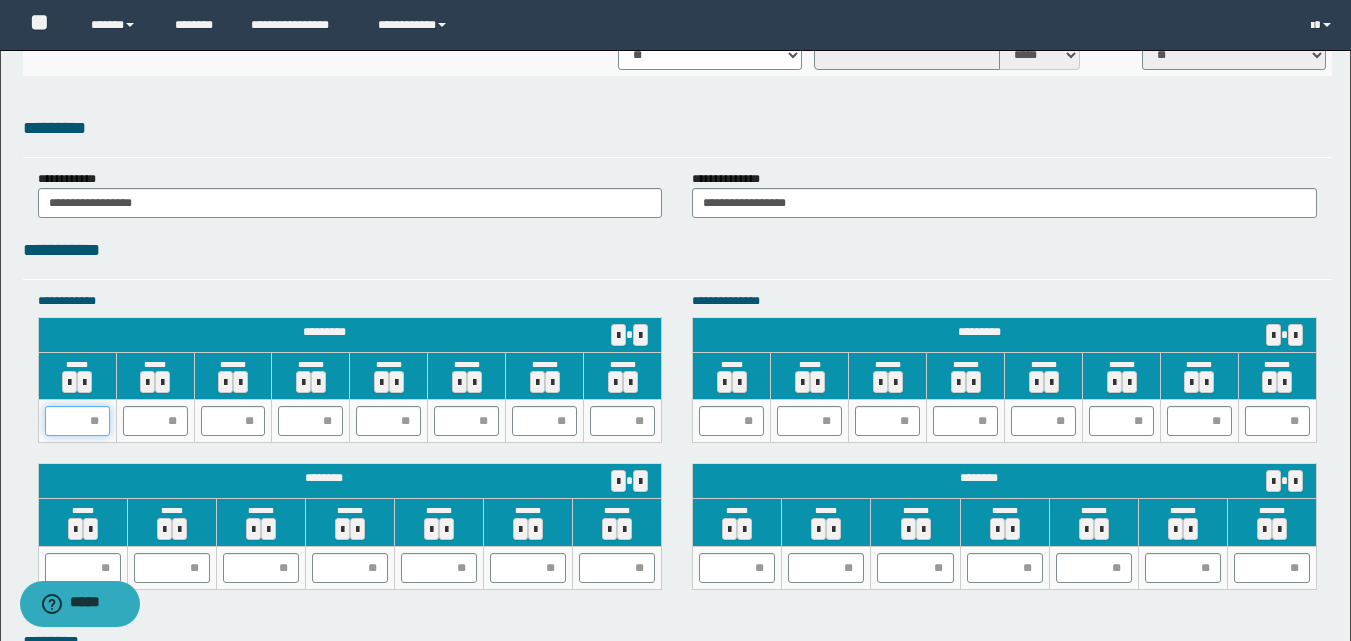 click at bounding box center (77, 421) 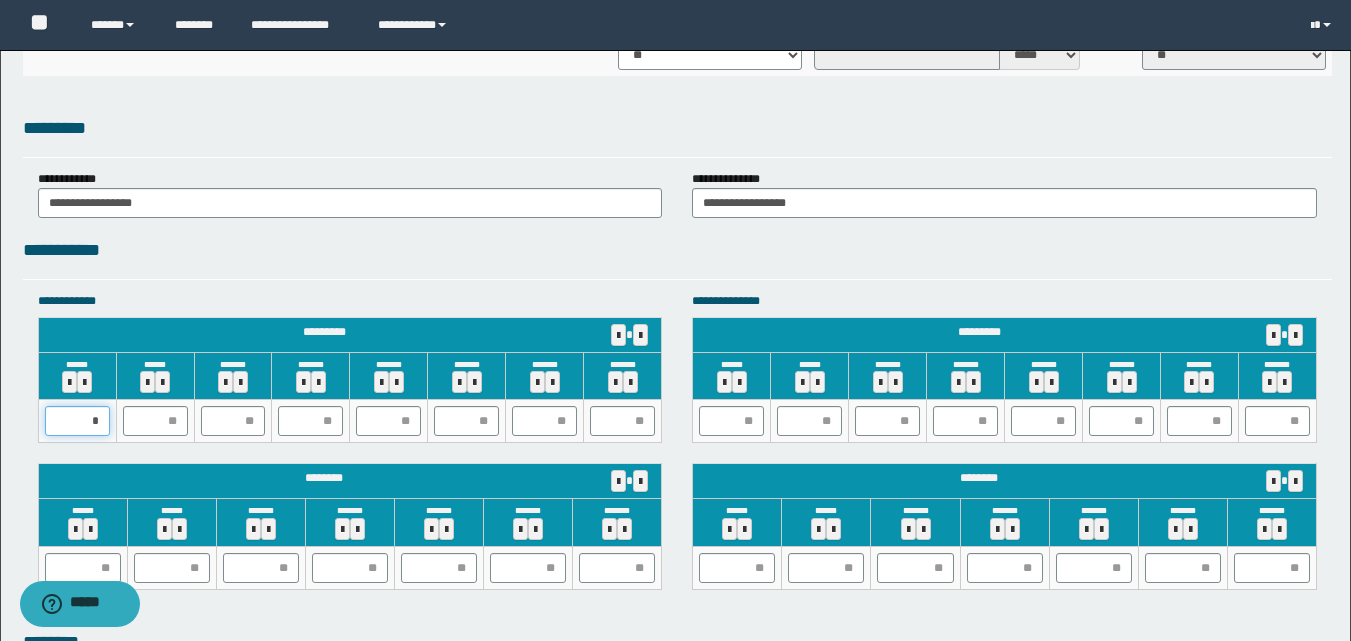 type on "**" 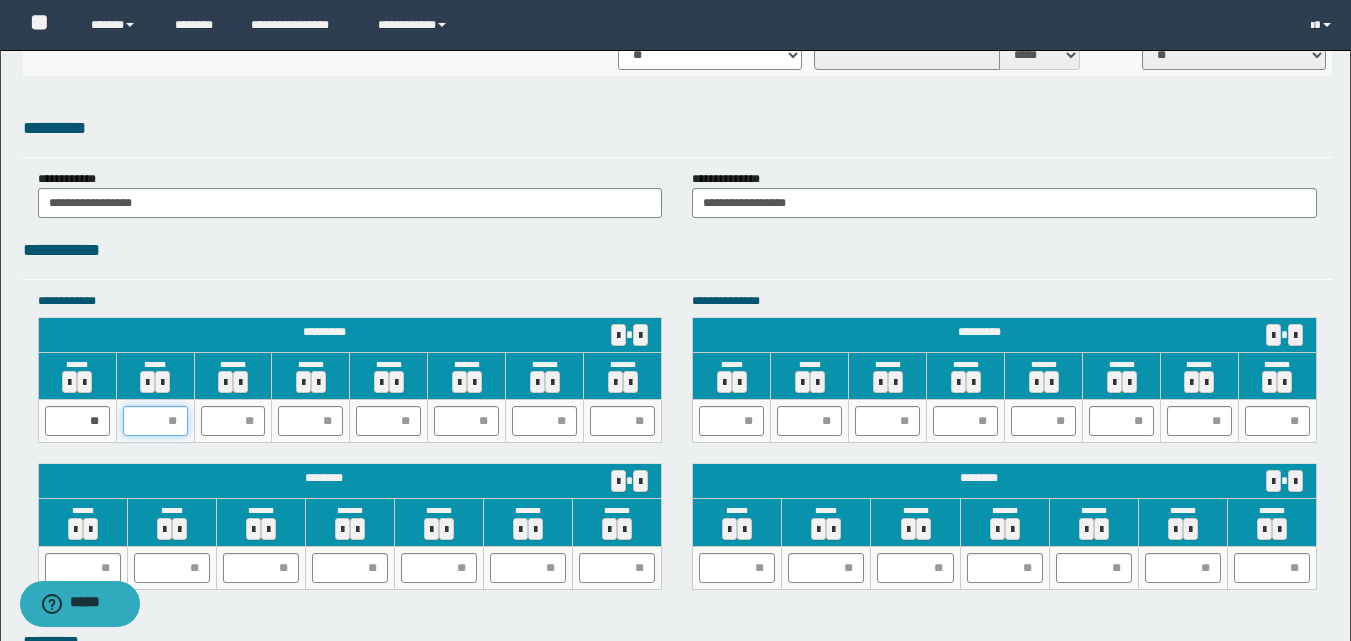 click at bounding box center [155, 421] 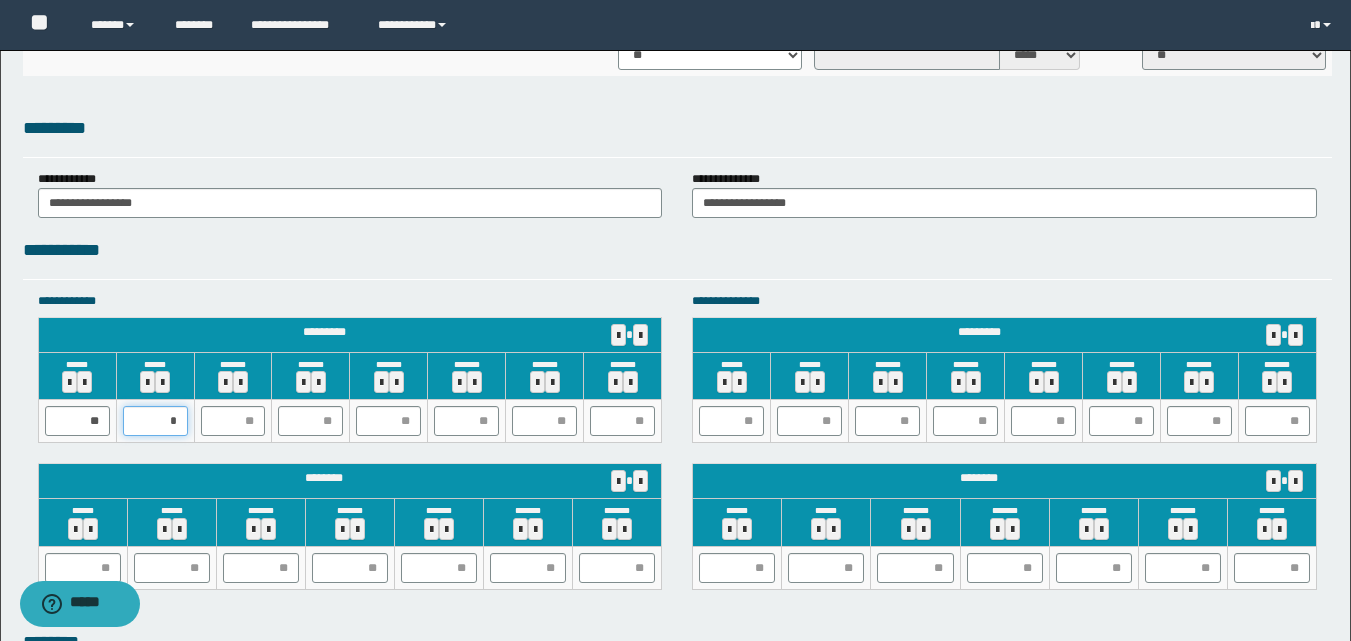 type on "**" 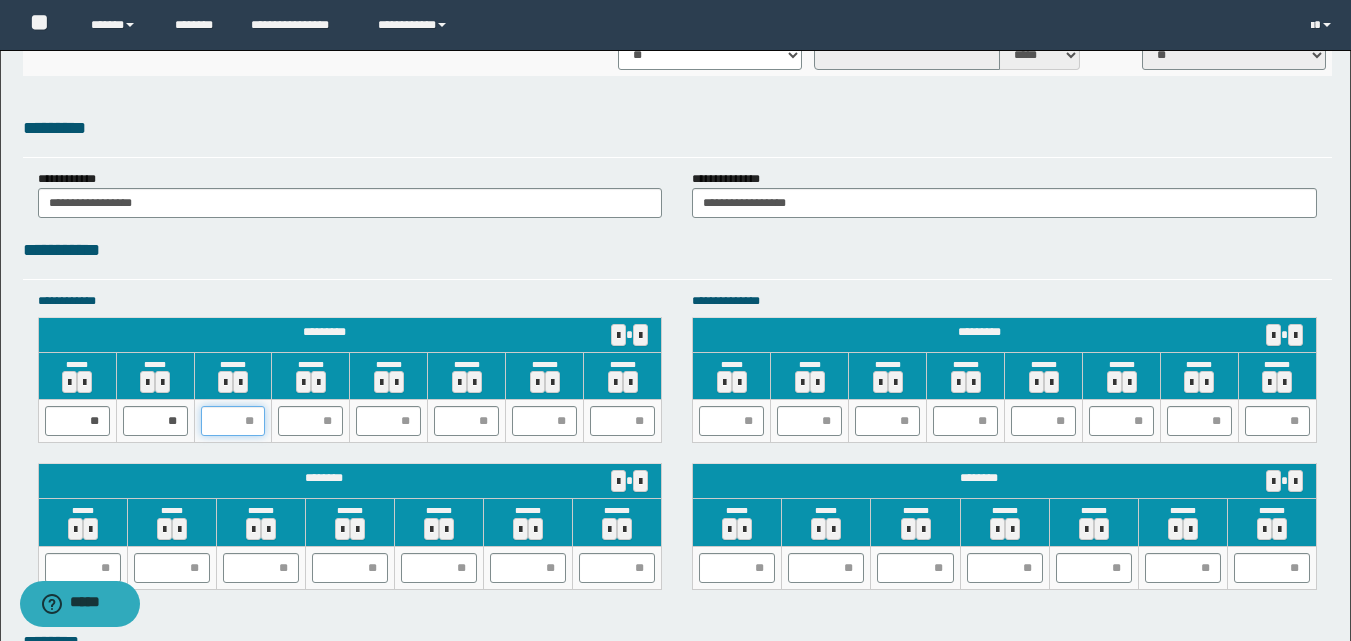 click at bounding box center (233, 421) 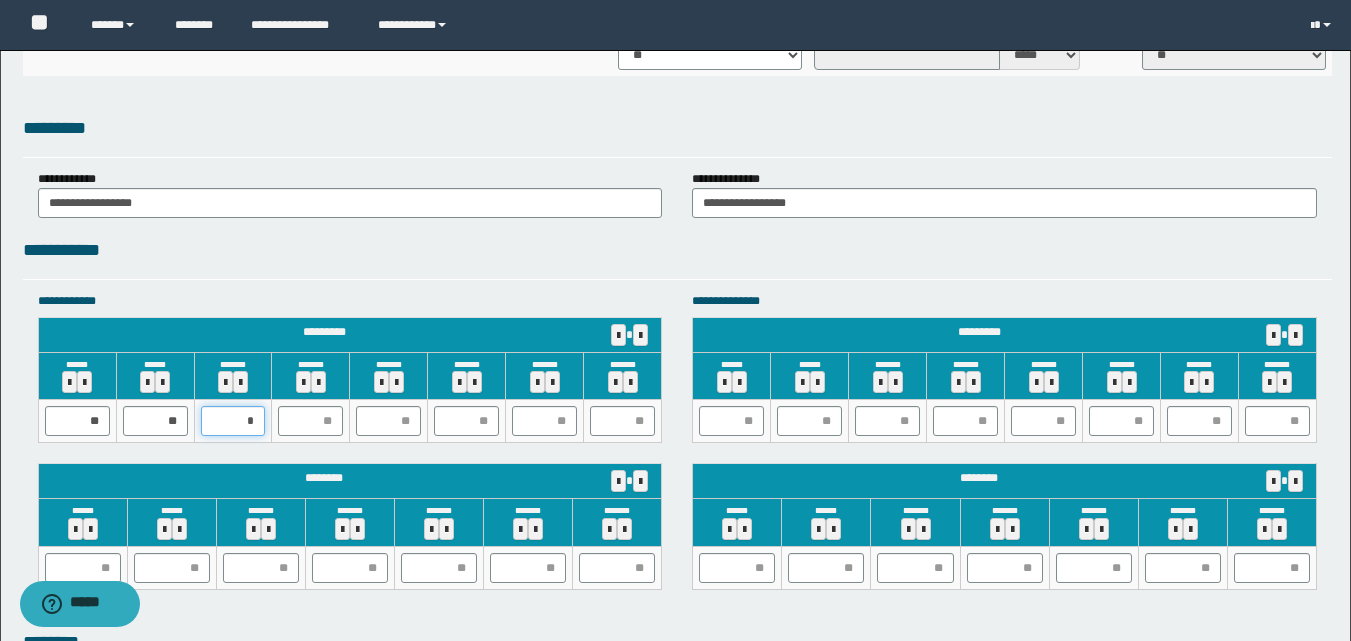type on "**" 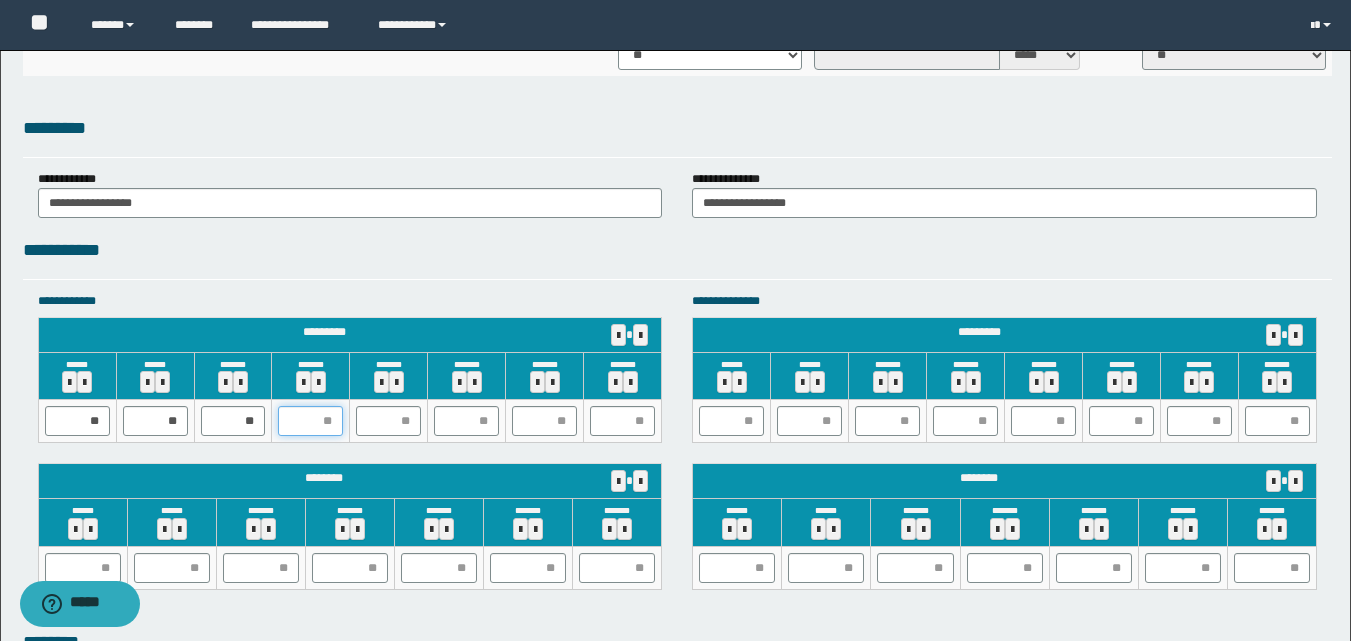 click at bounding box center (310, 421) 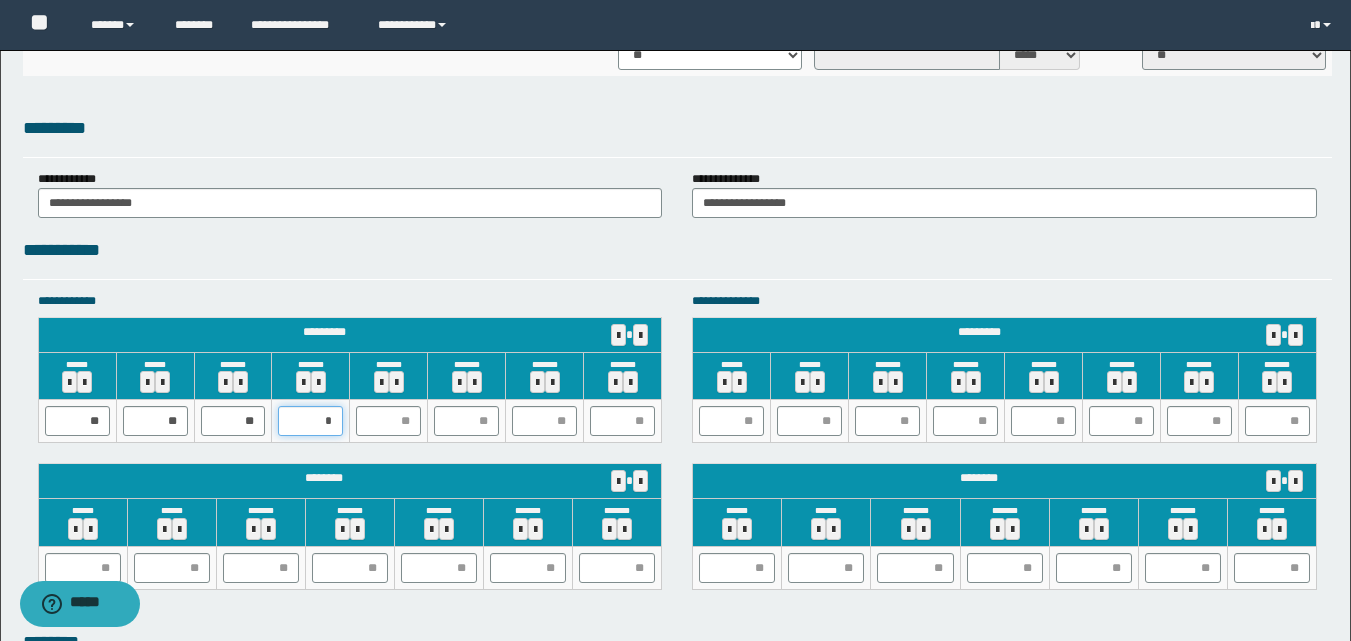 type on "**" 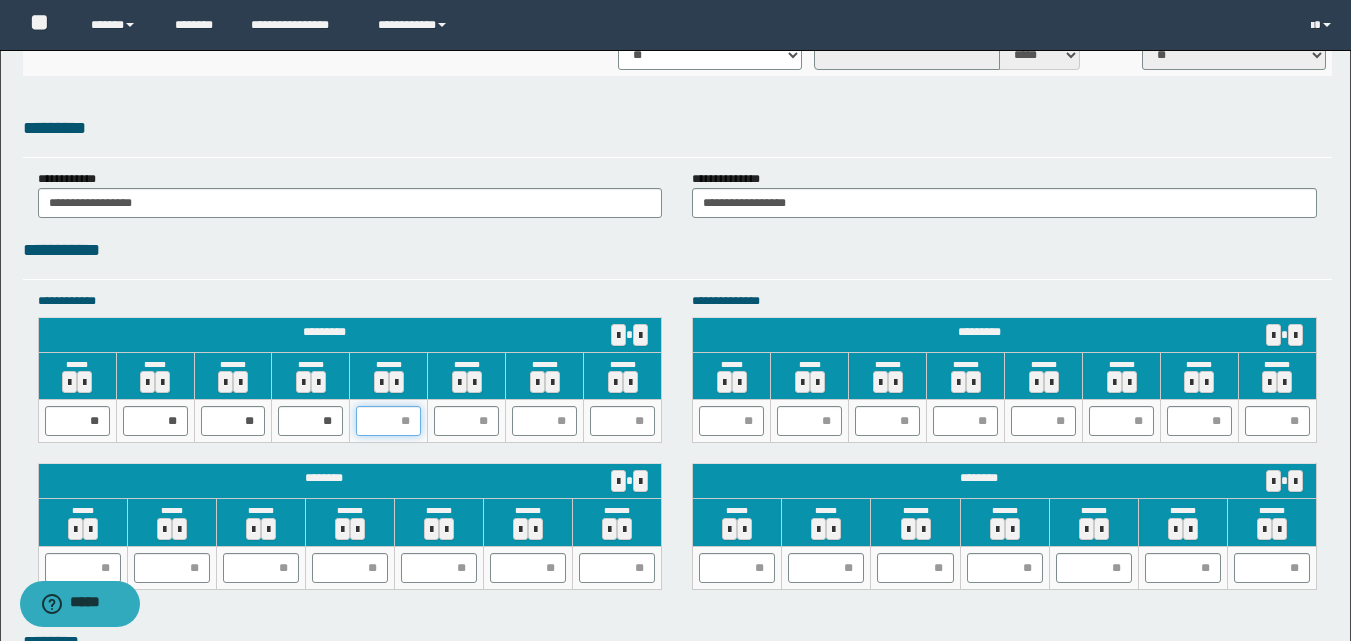 drag, startPoint x: 397, startPoint y: 416, endPoint x: 407, endPoint y: 425, distance: 13.453624 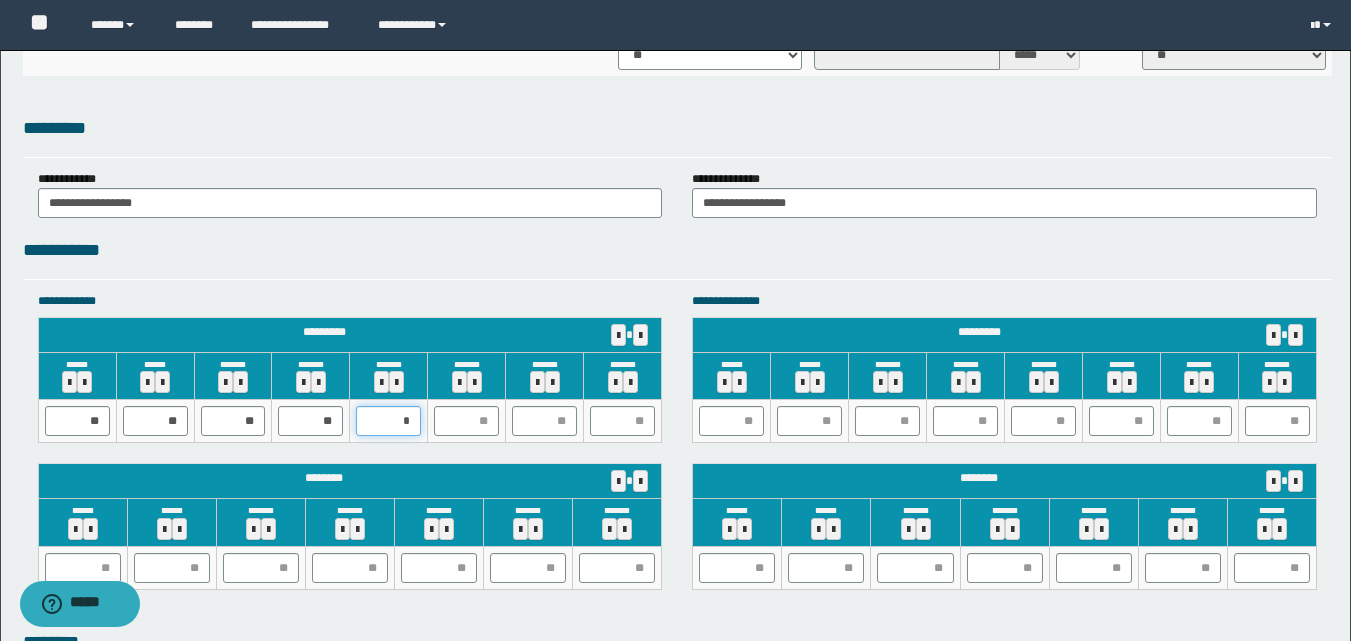 type on "**" 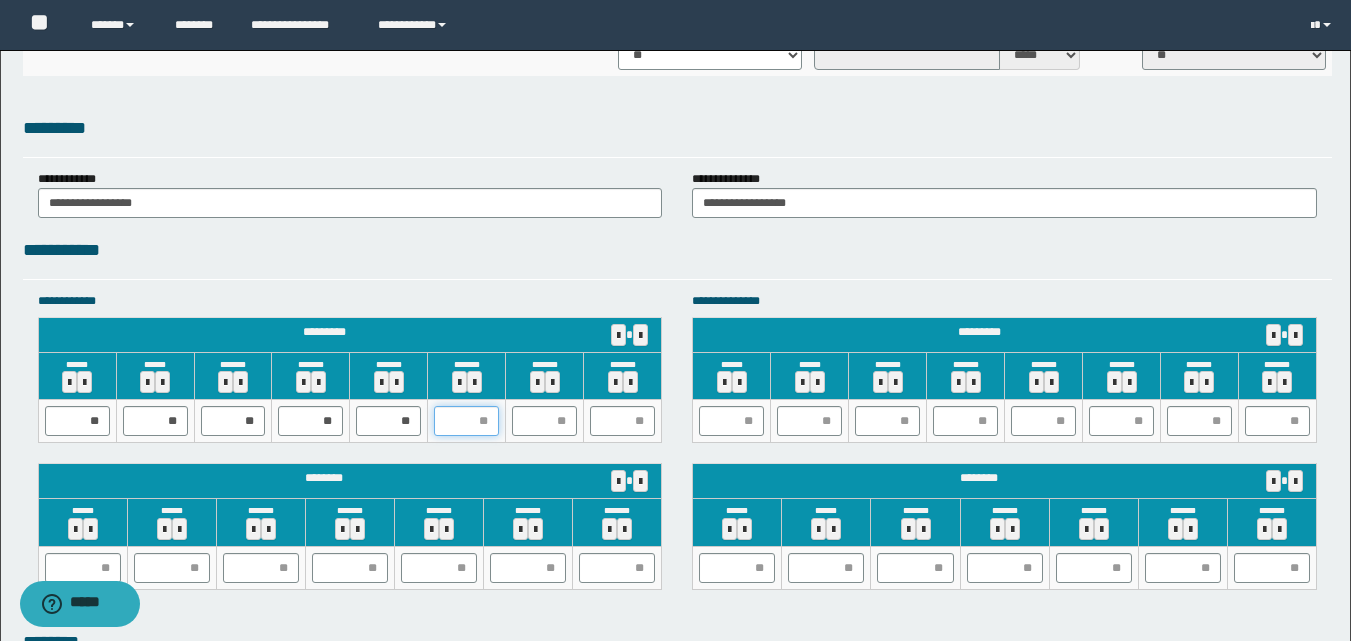 click at bounding box center (466, 421) 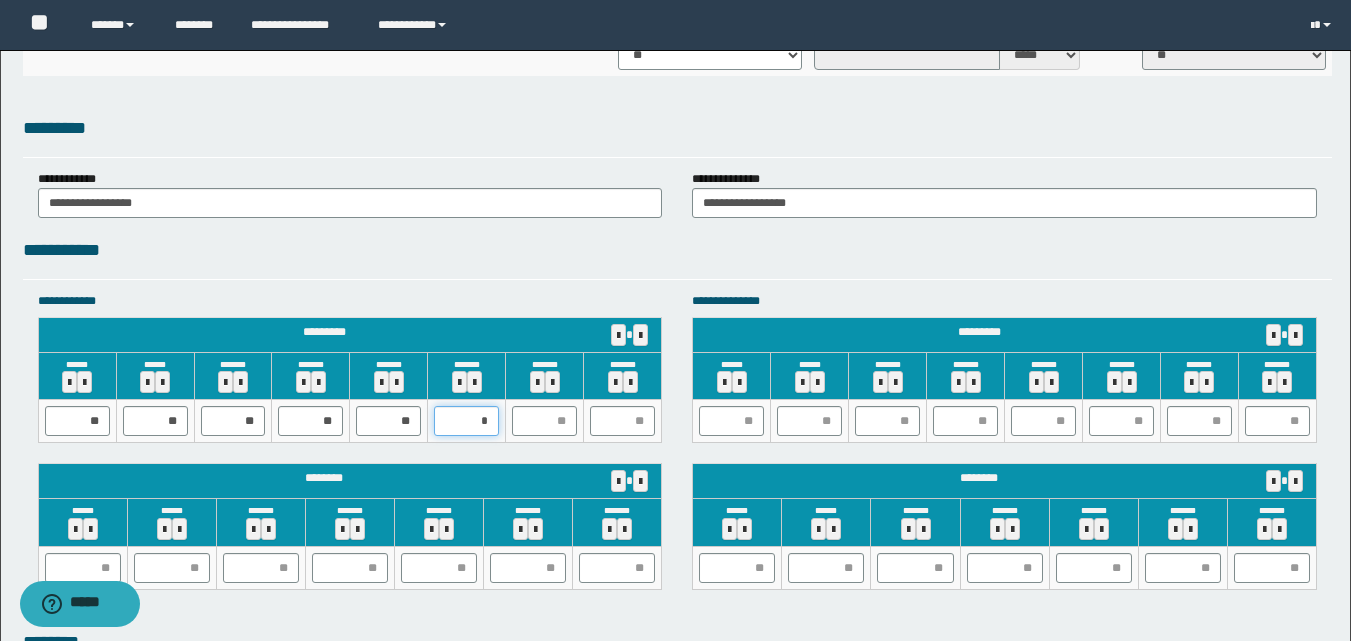 type on "**" 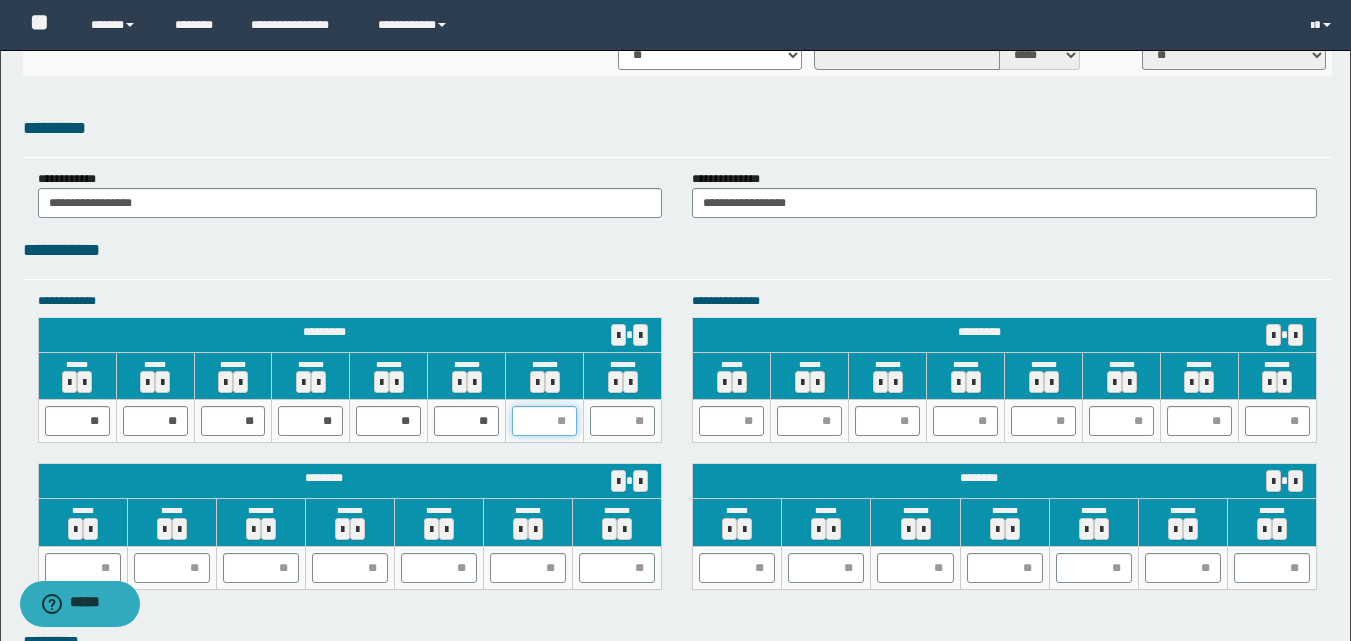 click at bounding box center [544, 421] 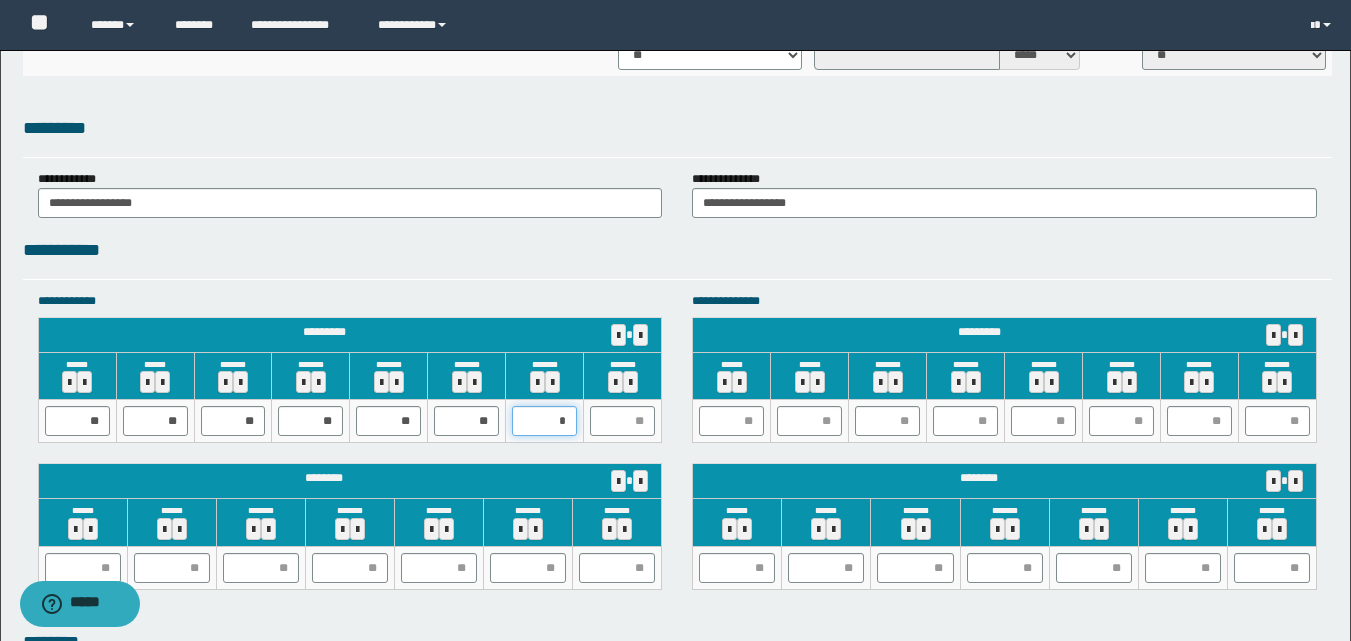 type on "**" 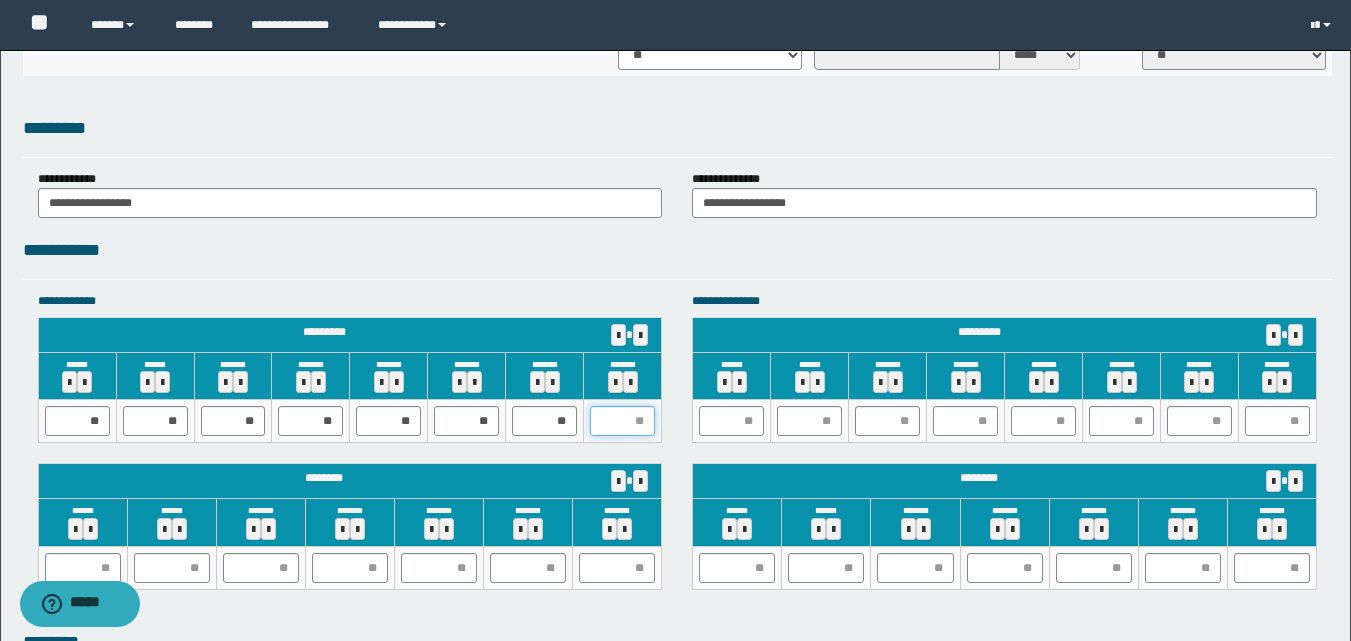 click at bounding box center (622, 421) 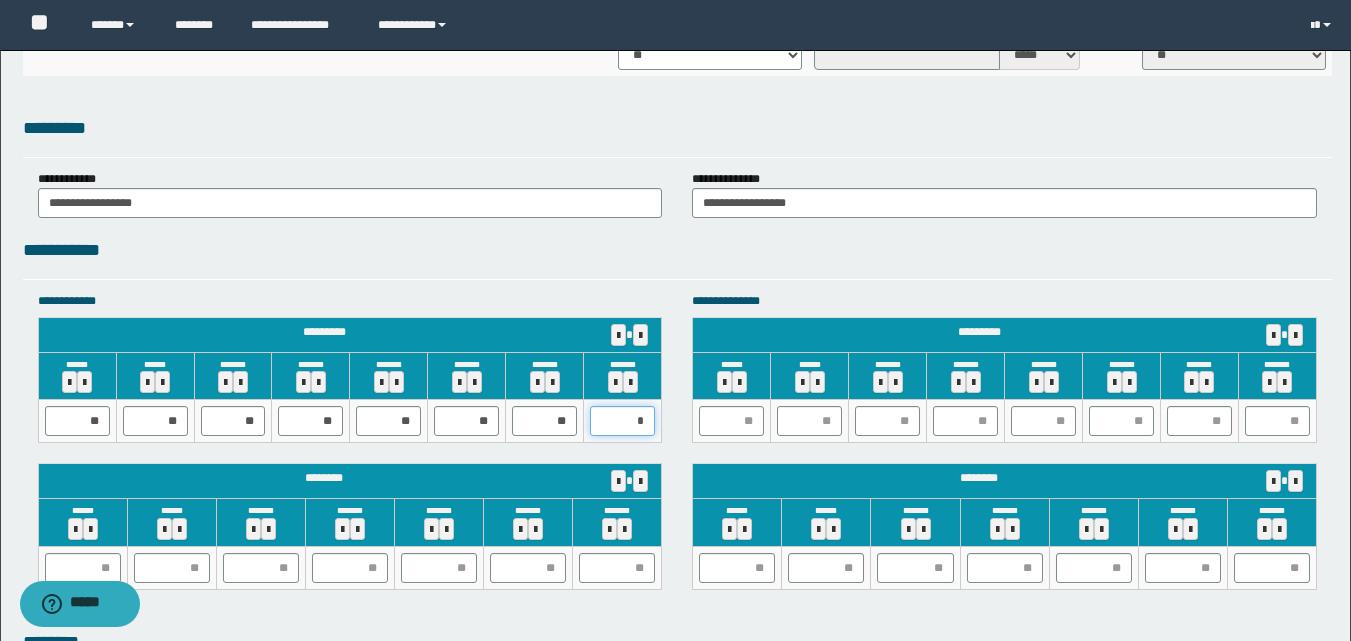 type on "**" 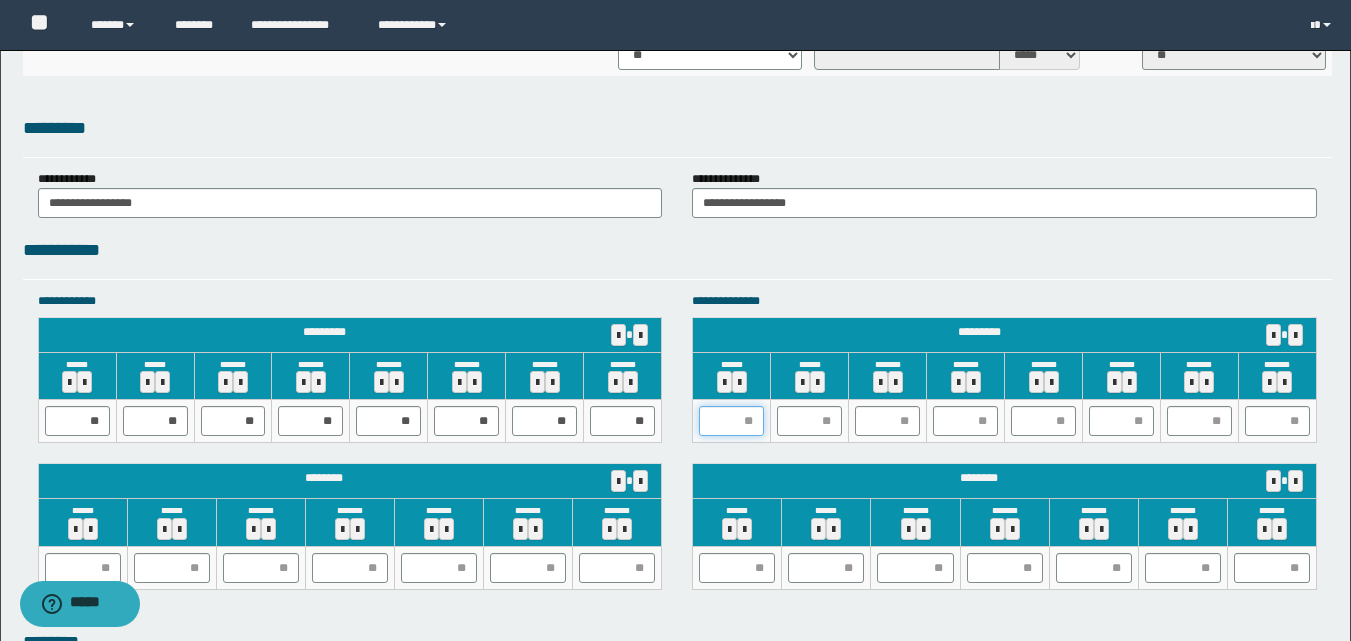 click at bounding box center [731, 421] 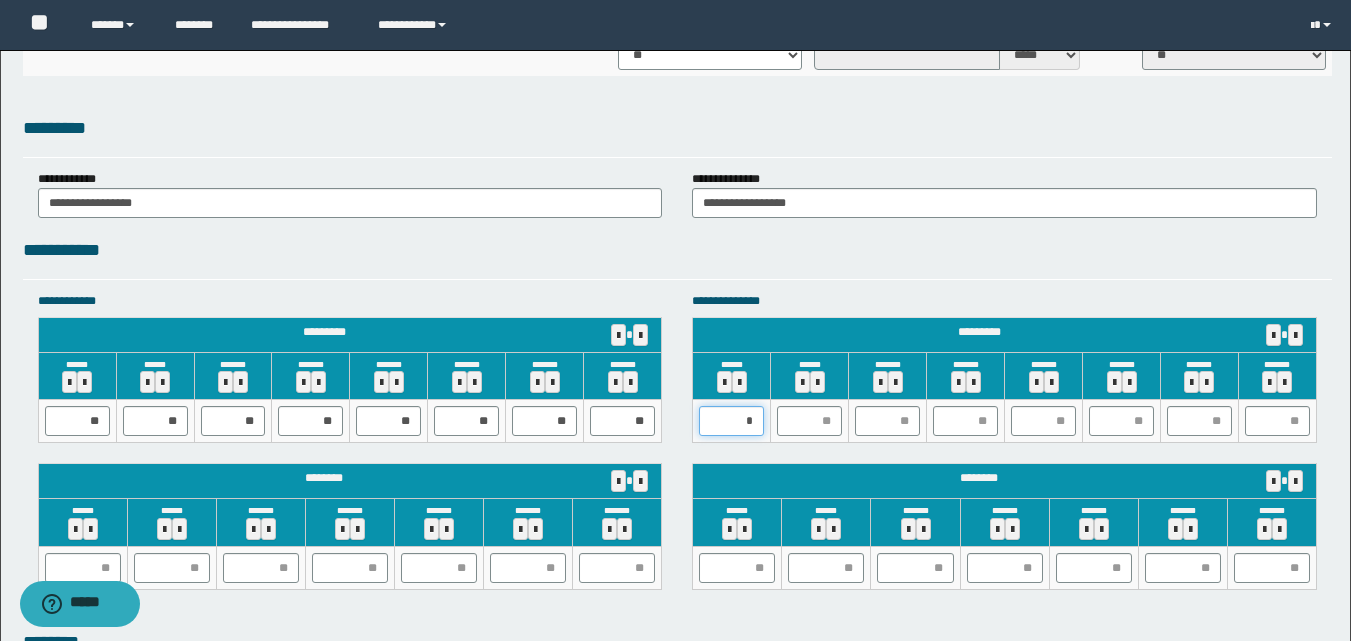 type on "**" 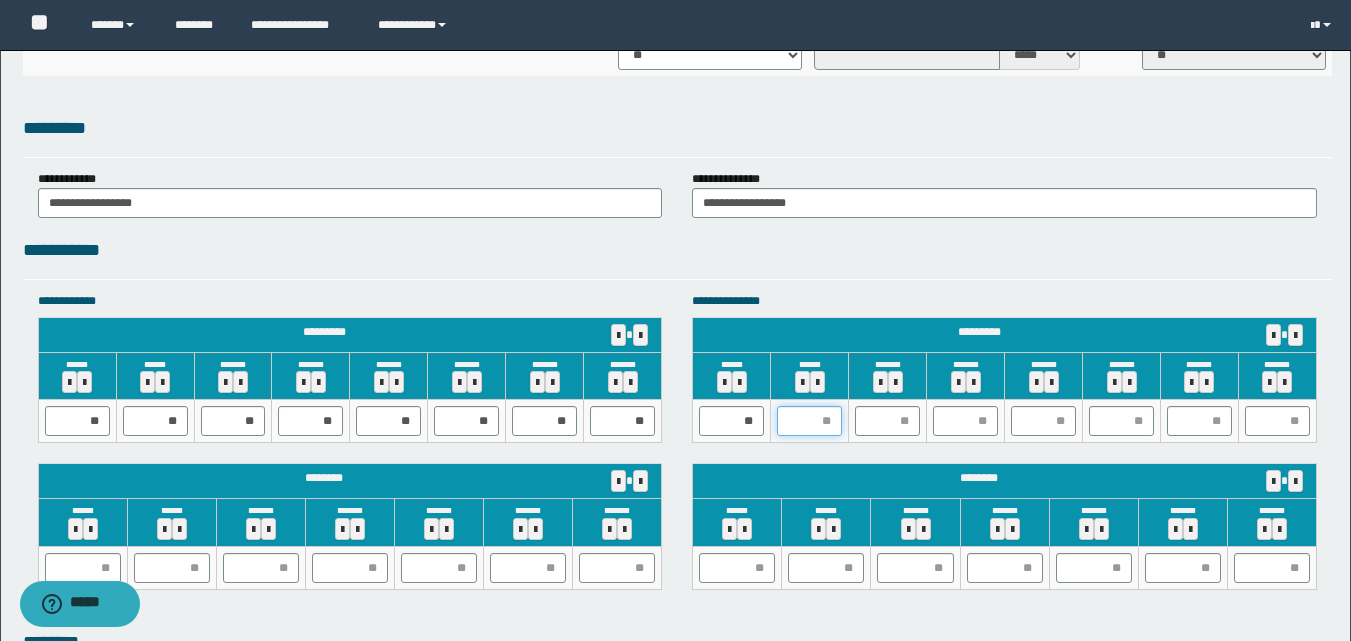 click at bounding box center [809, 421] 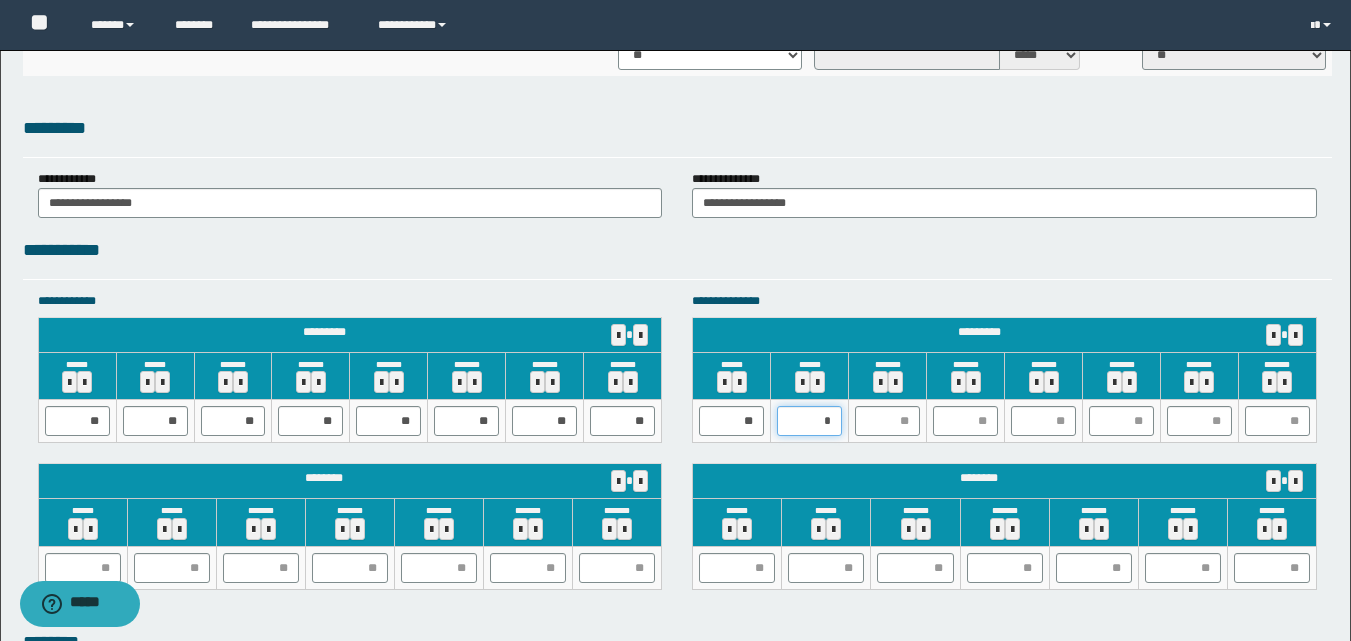 type on "**" 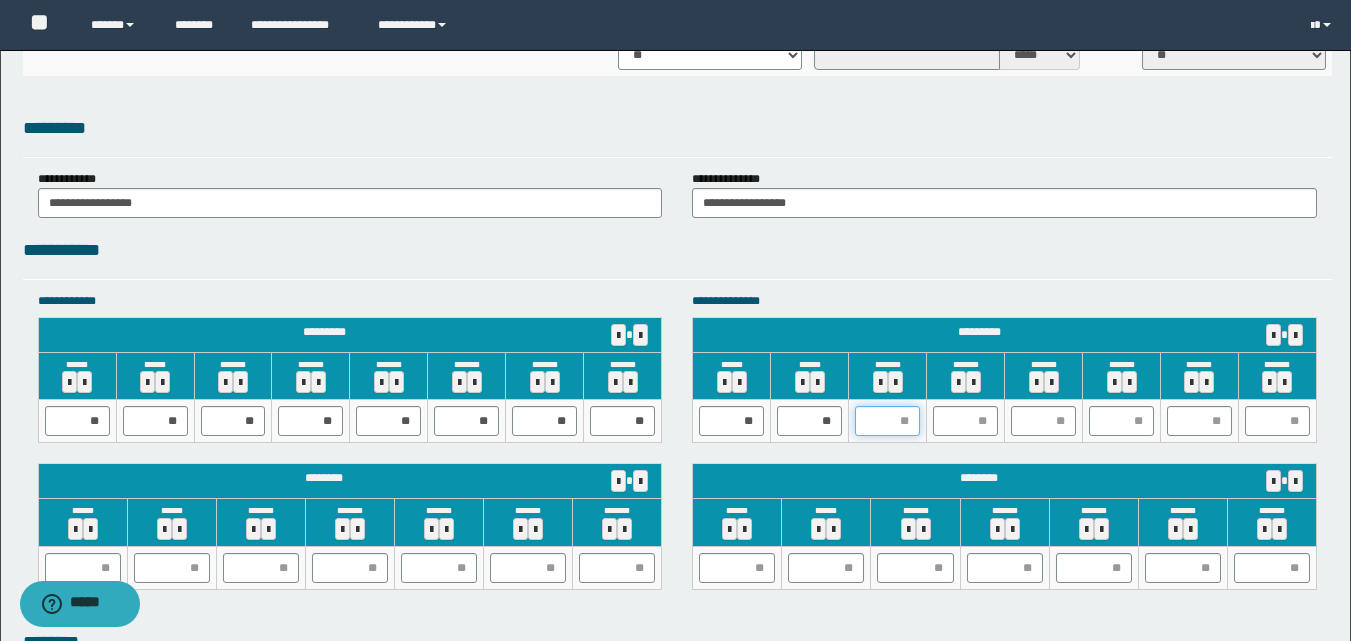 click at bounding box center [887, 421] 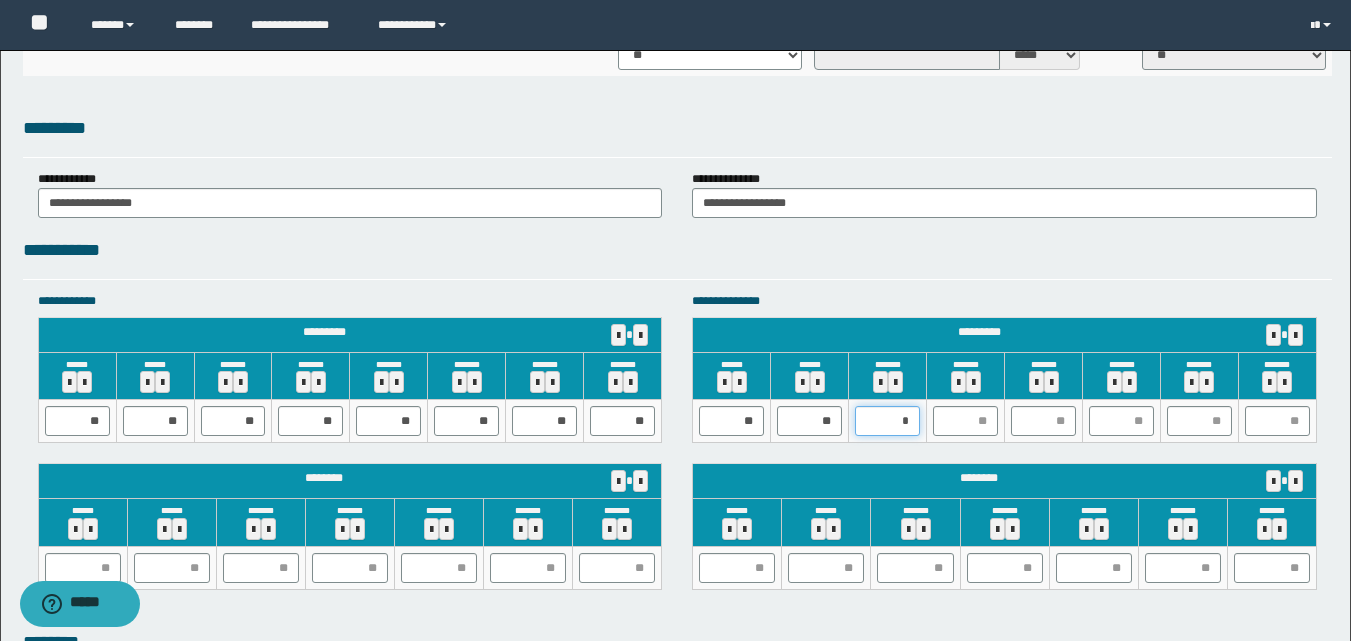 type on "**" 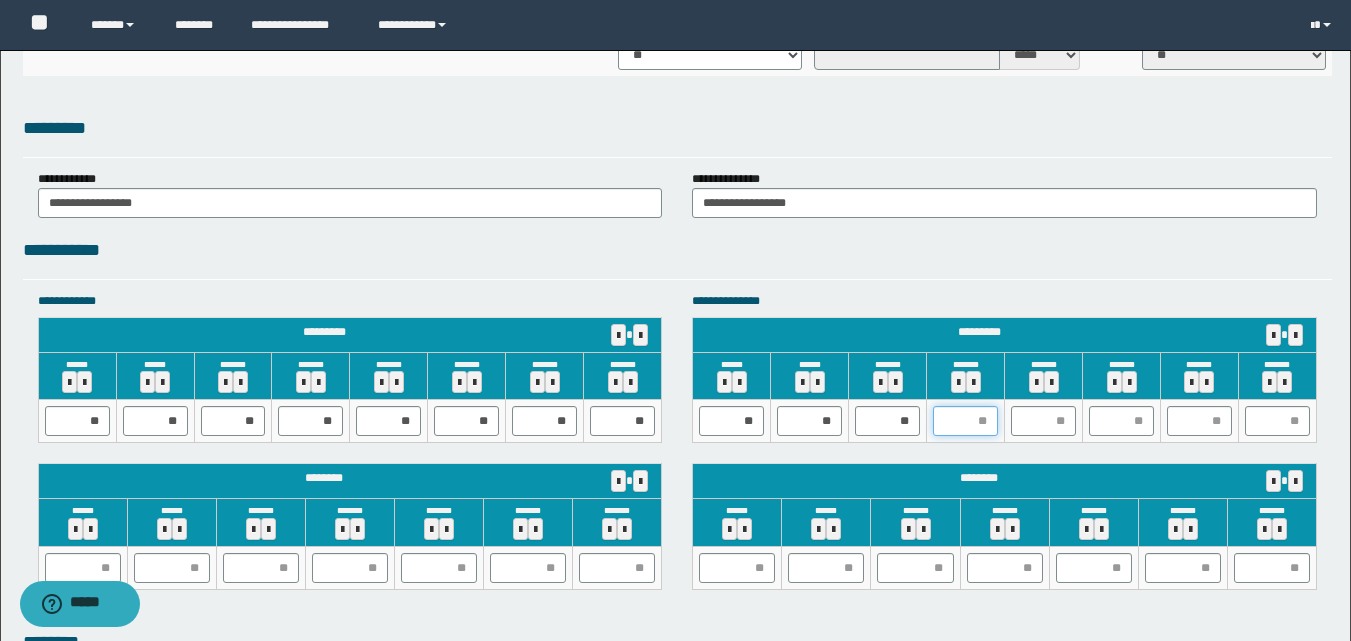 click at bounding box center [965, 421] 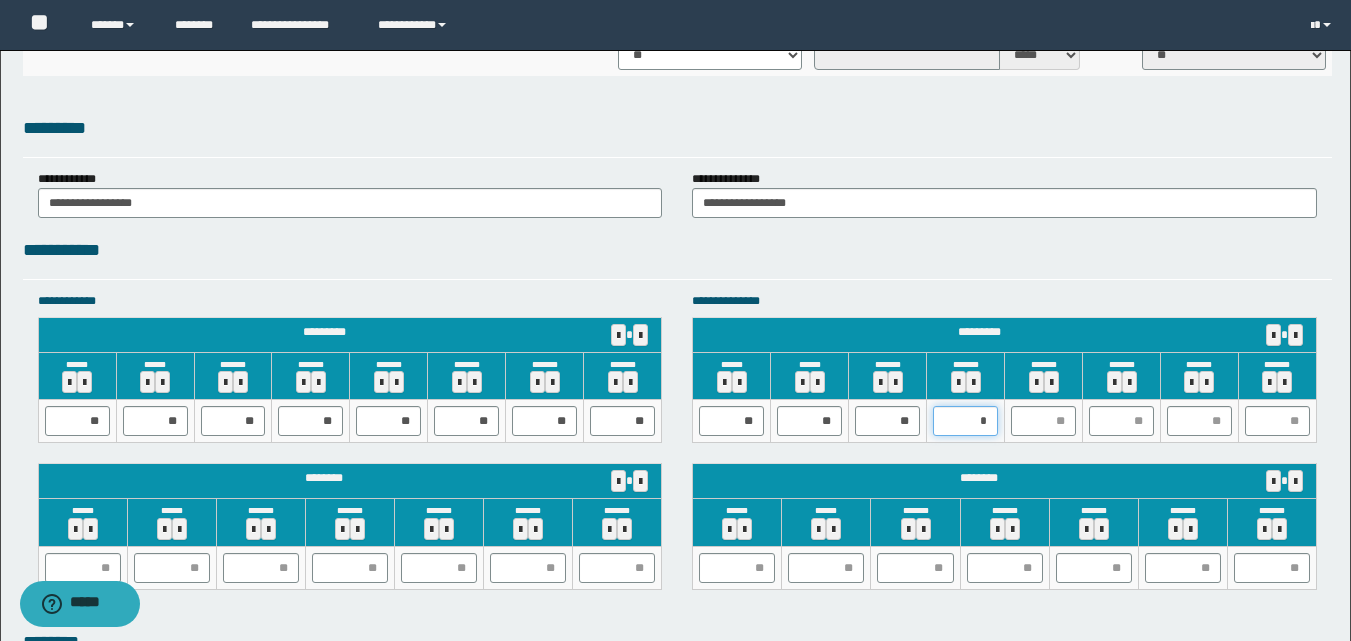 type on "**" 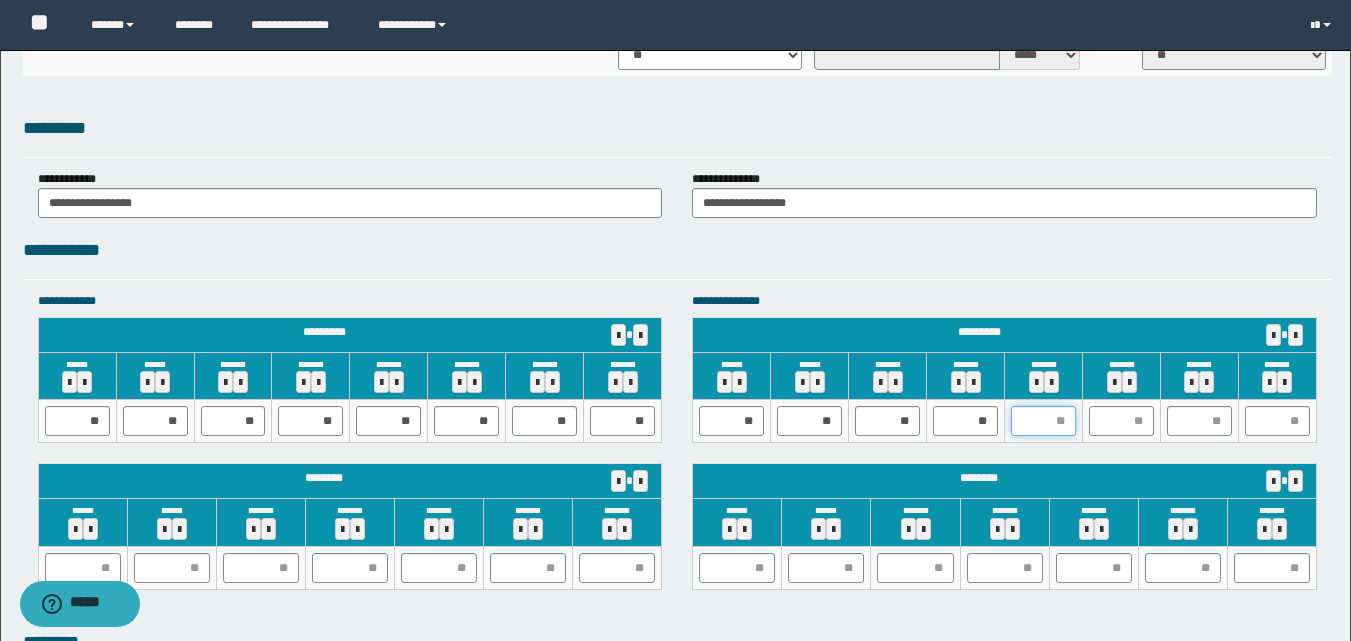 click at bounding box center (1043, 421) 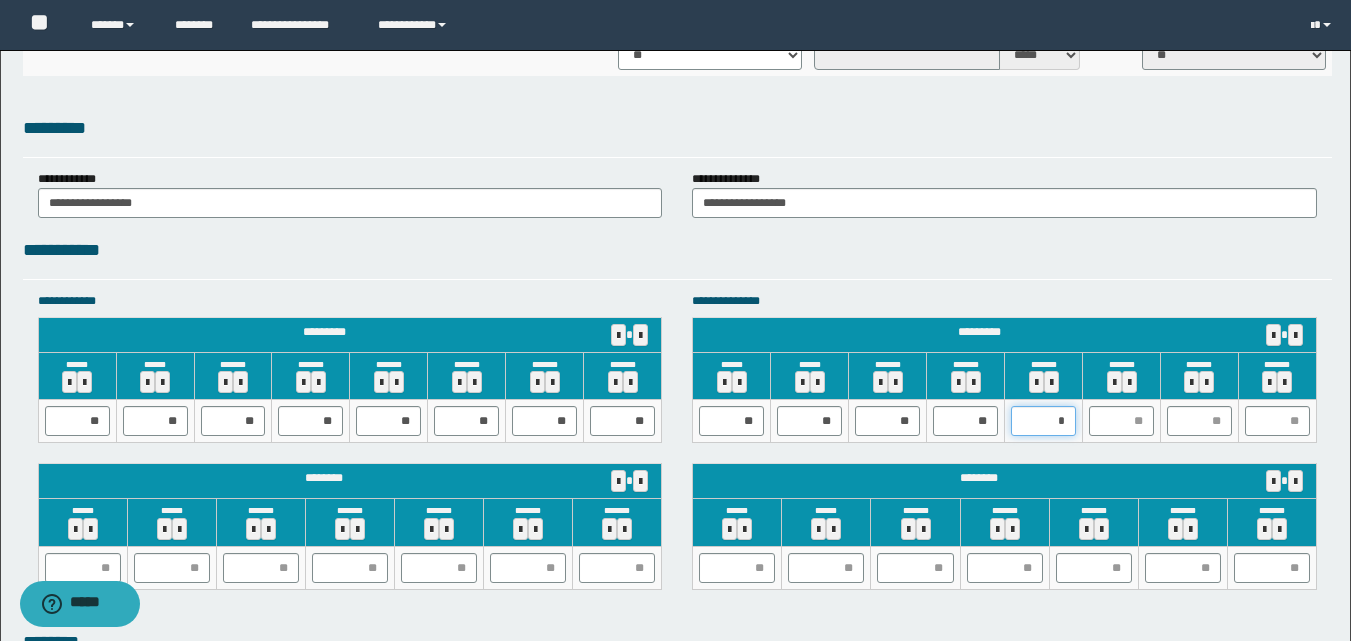 type on "**" 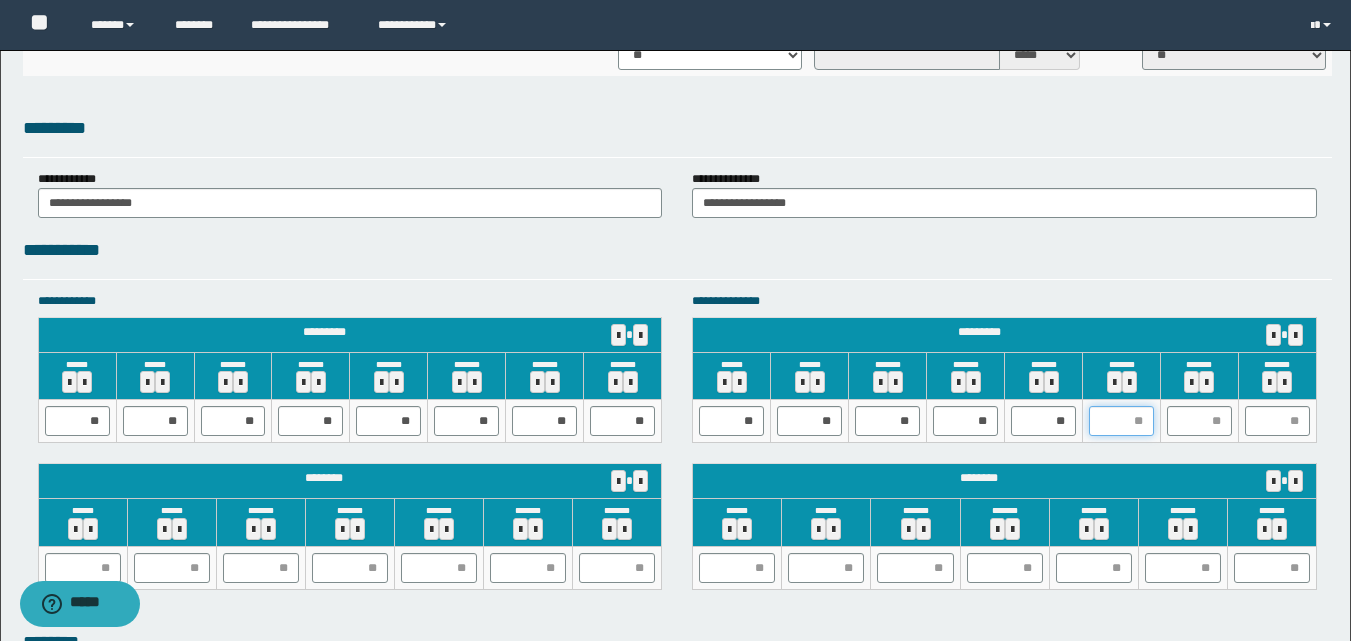 click at bounding box center (1121, 421) 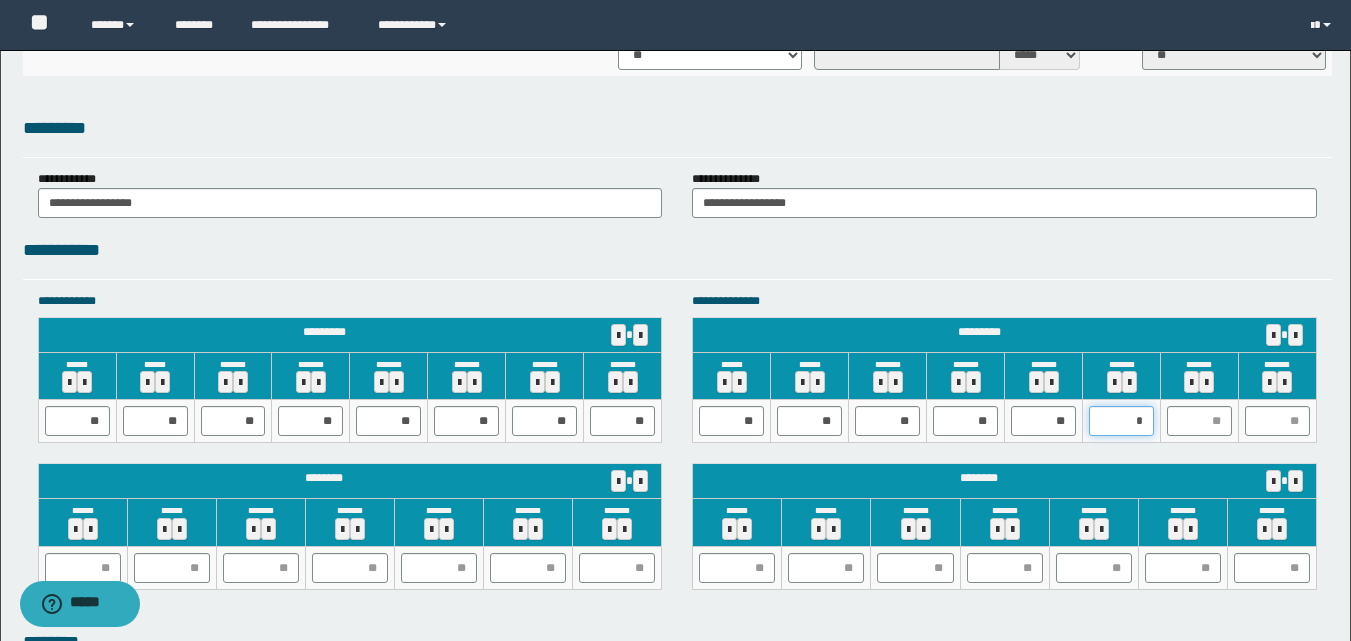 type on "**" 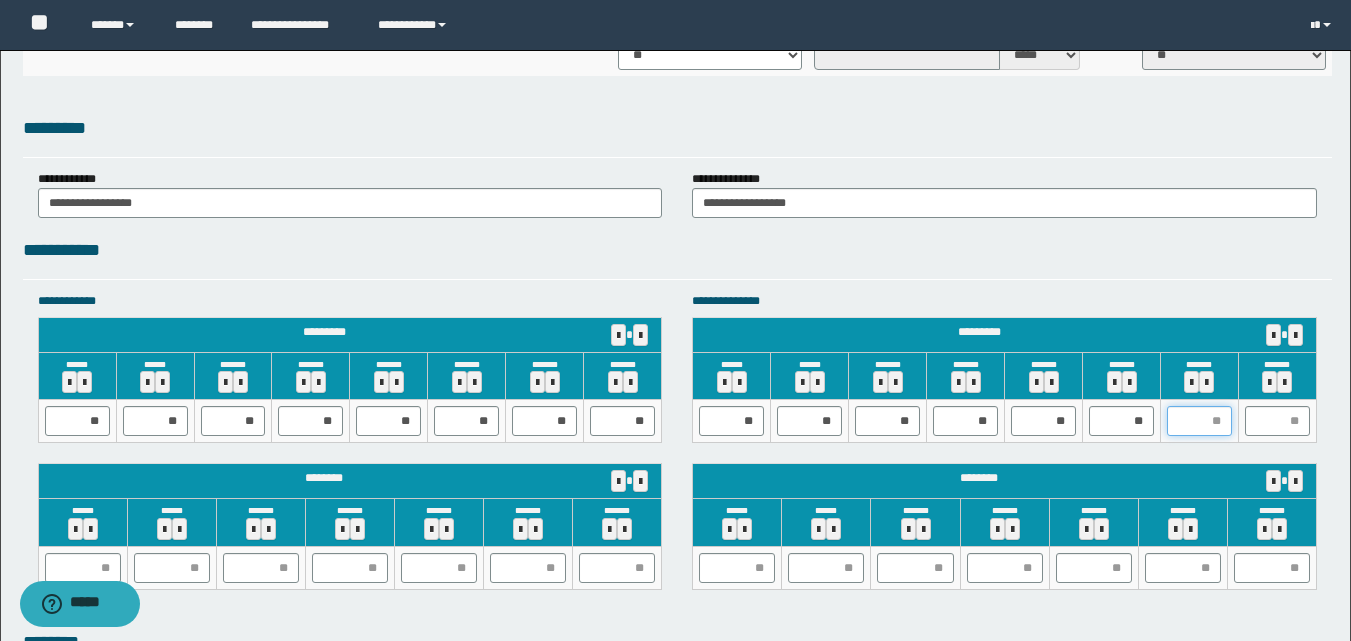 click at bounding box center [1199, 421] 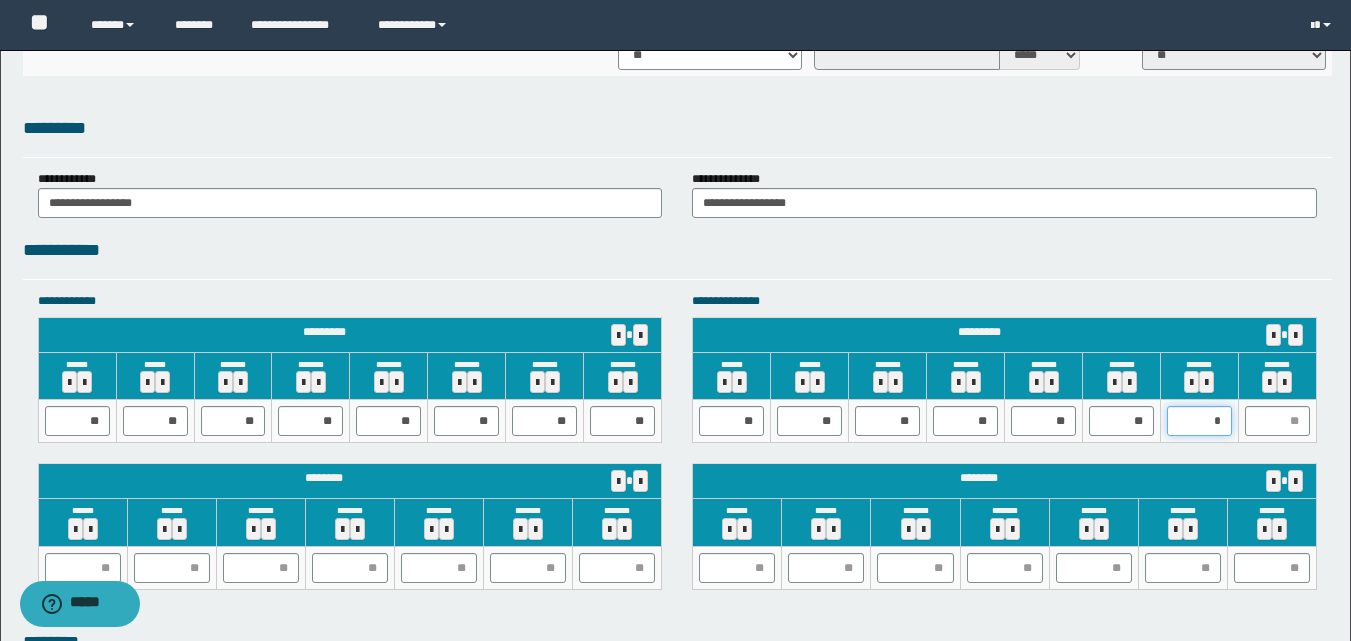 type on "**" 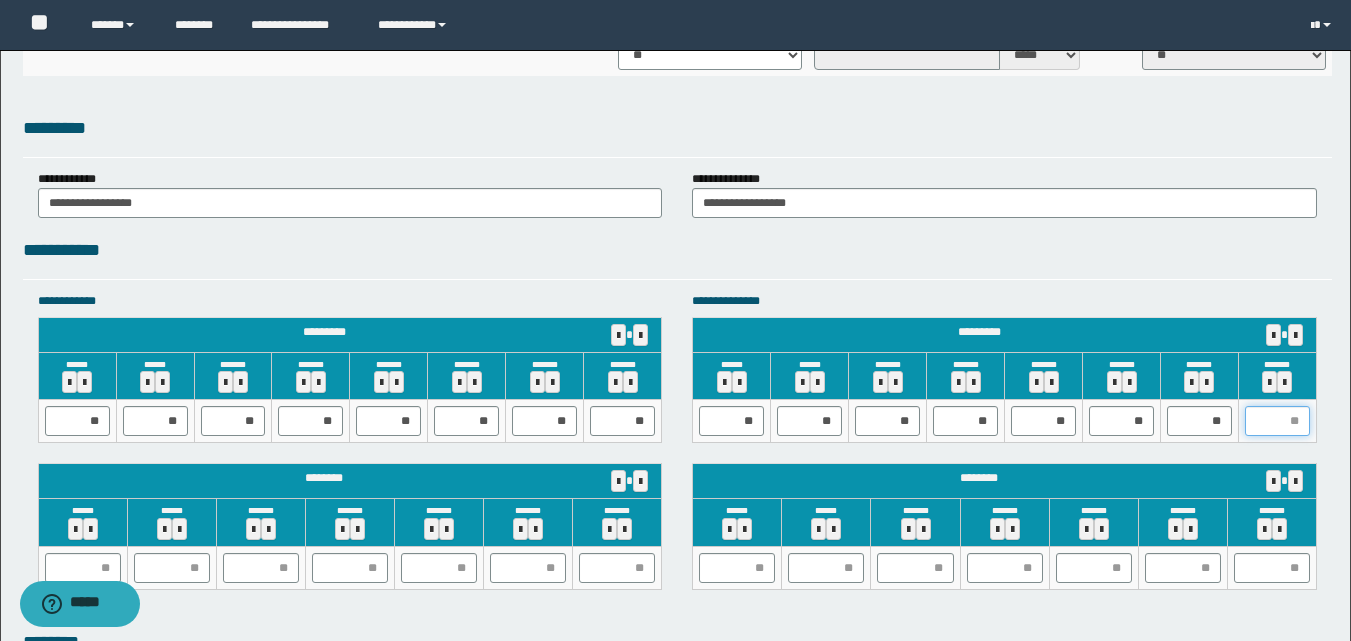 click at bounding box center (1277, 421) 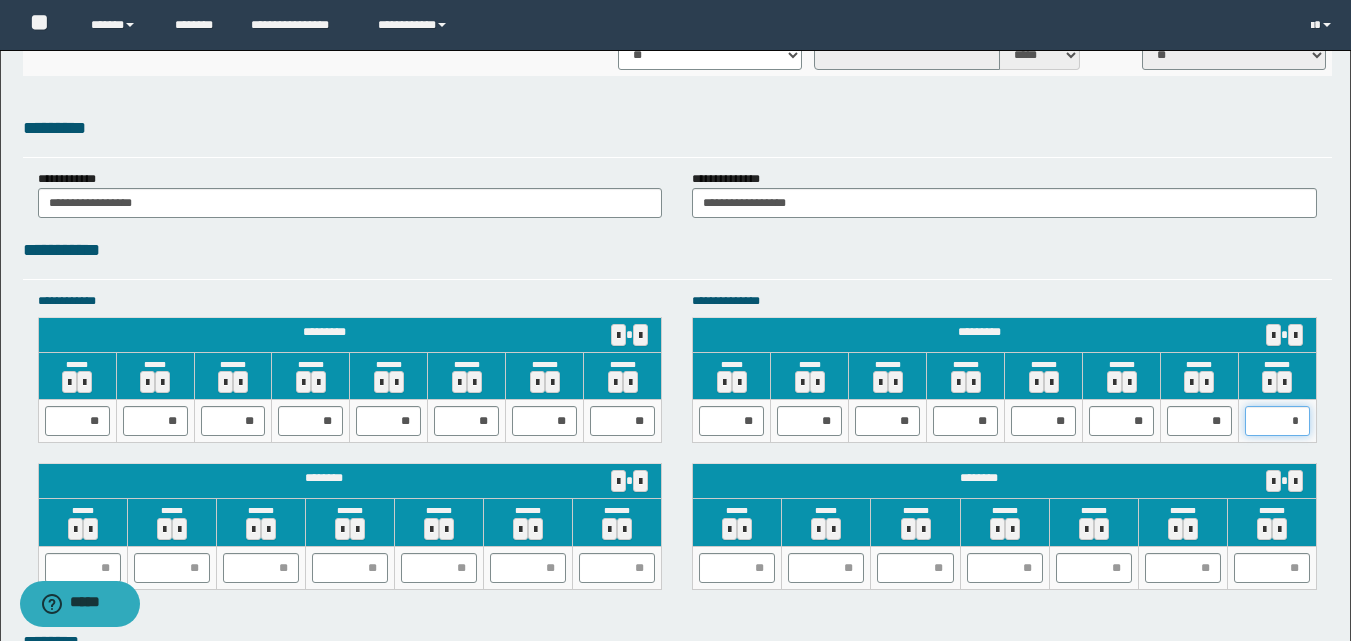 type on "**" 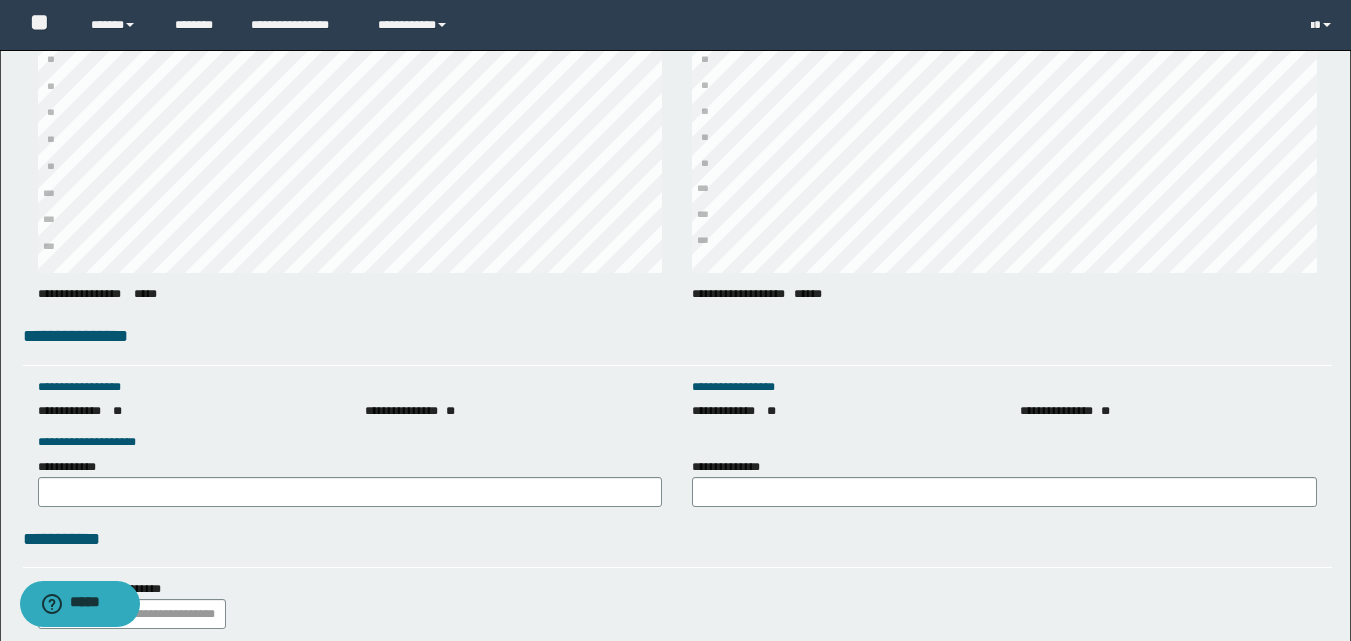 scroll, scrollTop: 2726, scrollLeft: 0, axis: vertical 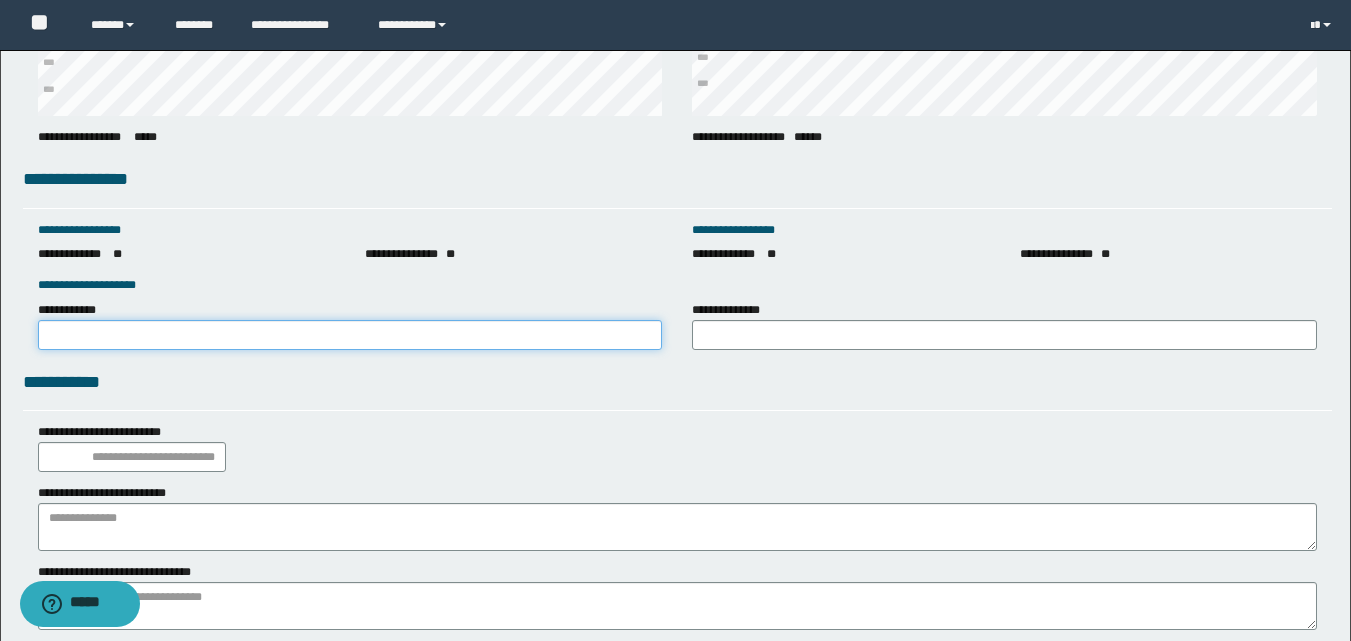 click on "**********" at bounding box center (350, 335) 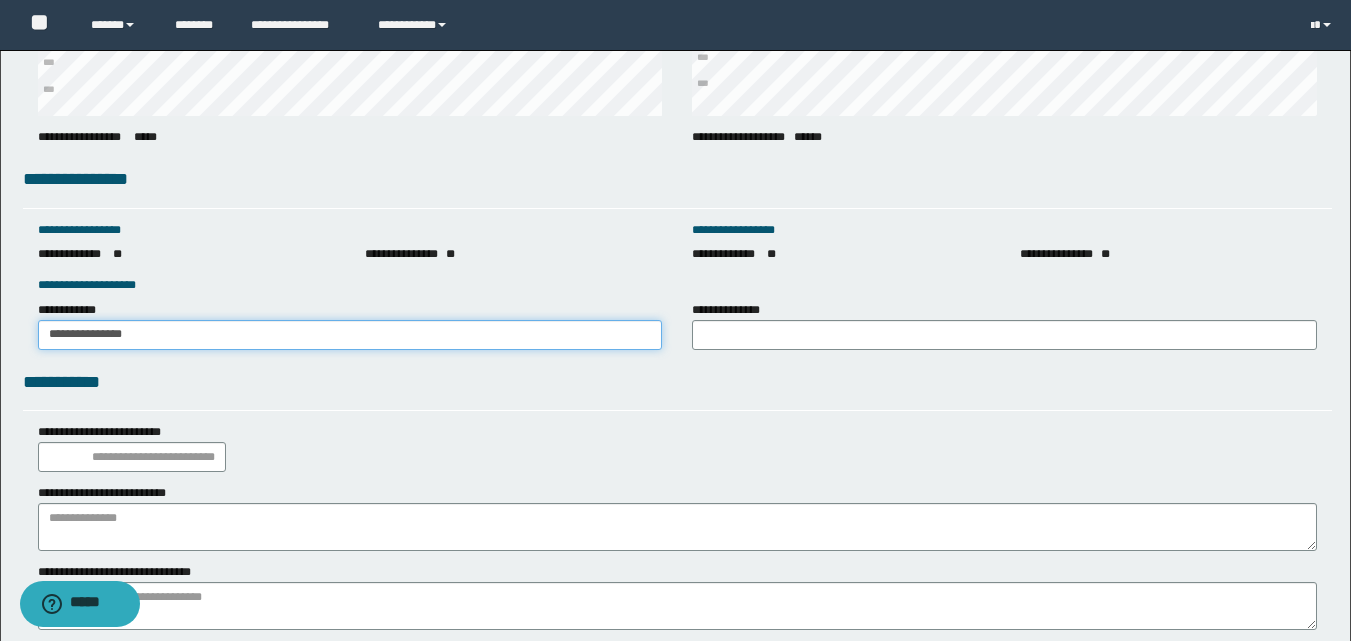 drag, startPoint x: 178, startPoint y: 337, endPoint x: 34, endPoint y: 337, distance: 144 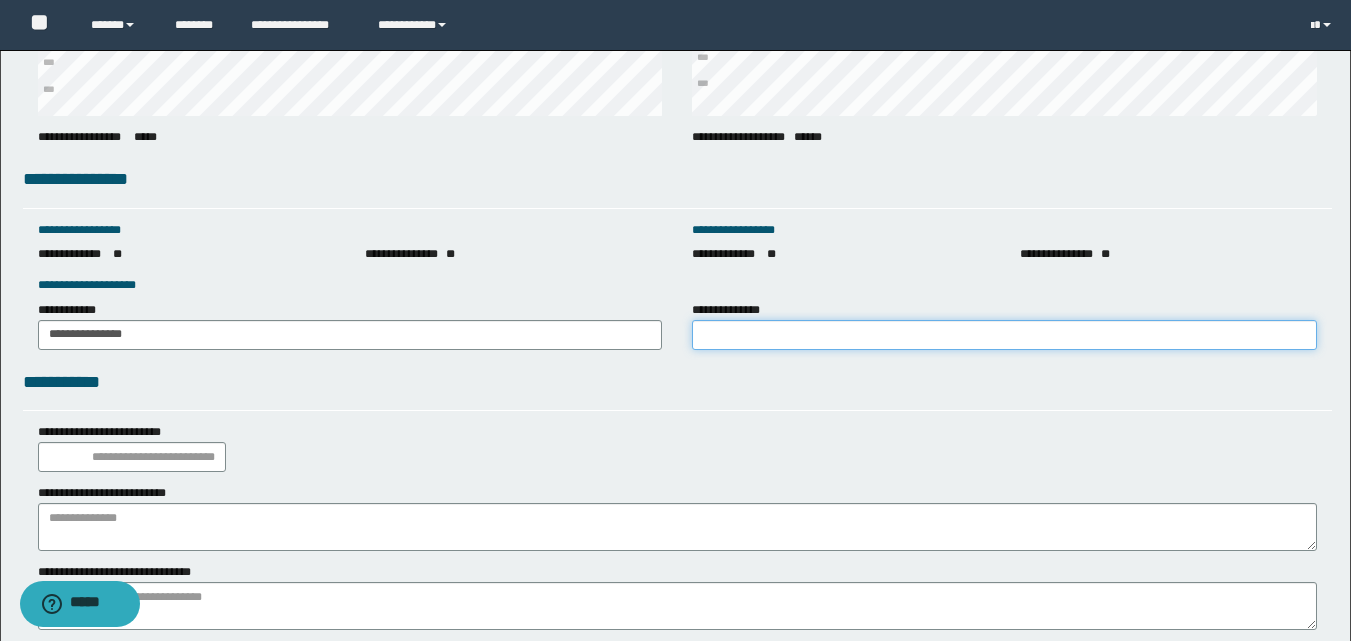 click on "**********" at bounding box center [1004, 335] 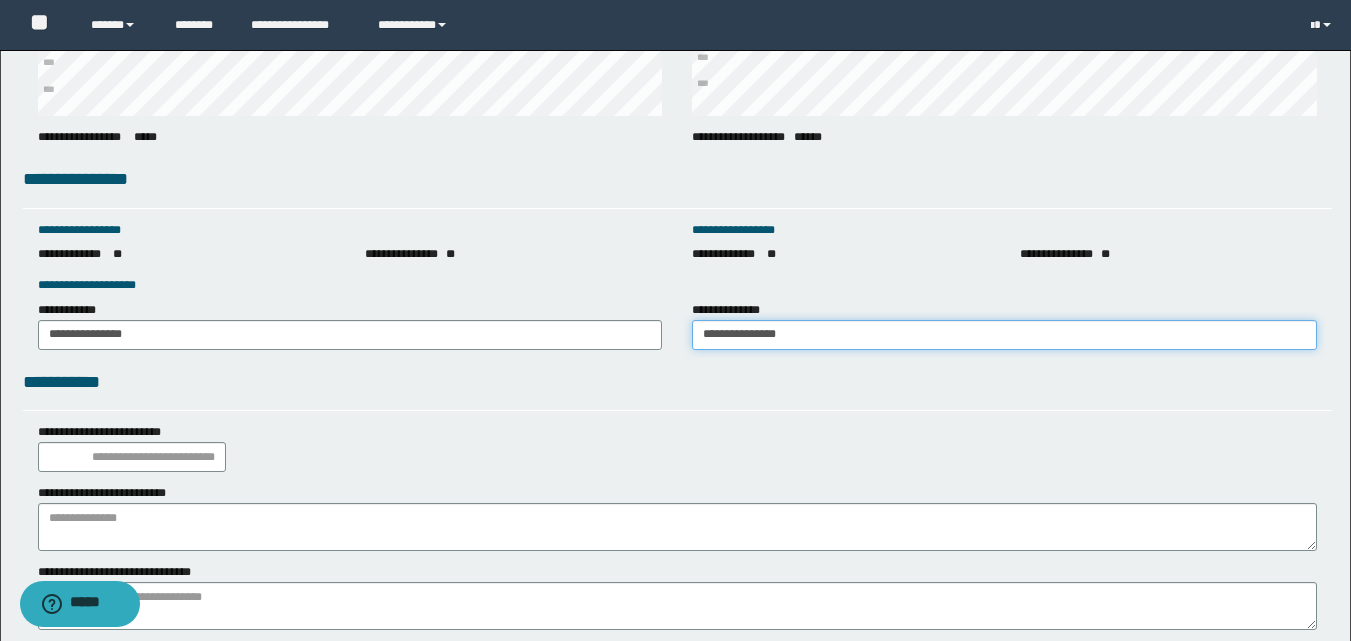 type on "**********" 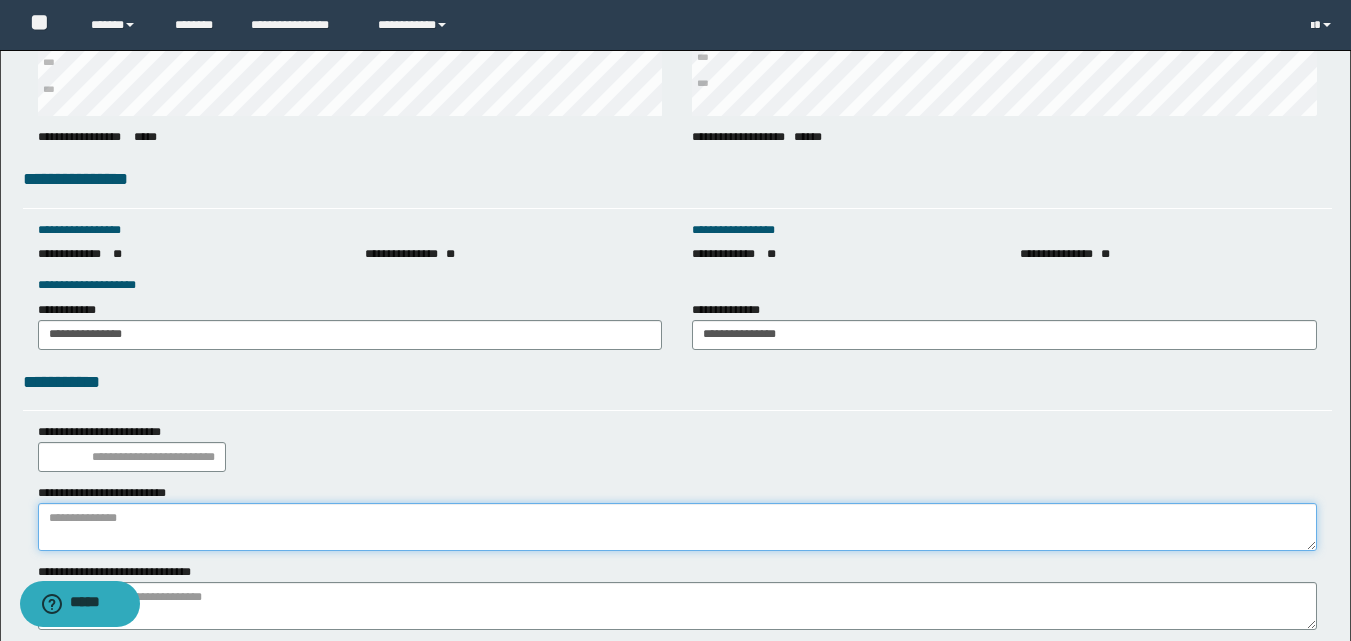 click at bounding box center [677, 527] 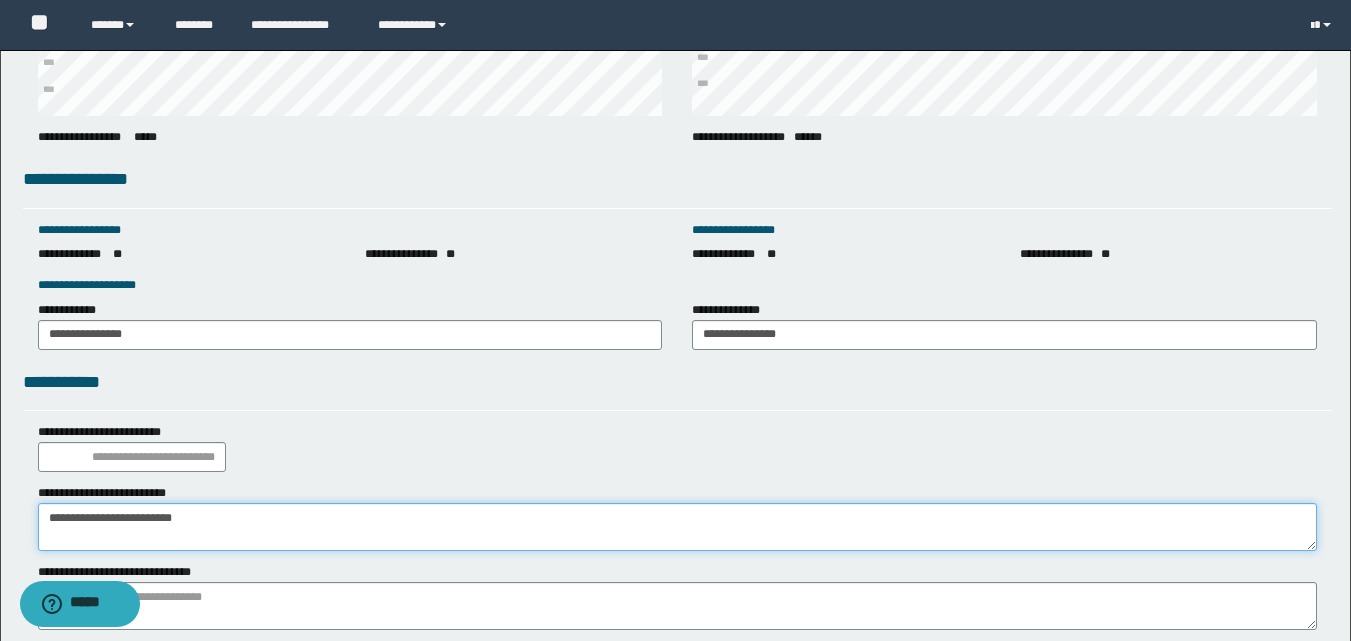 type on "**********" 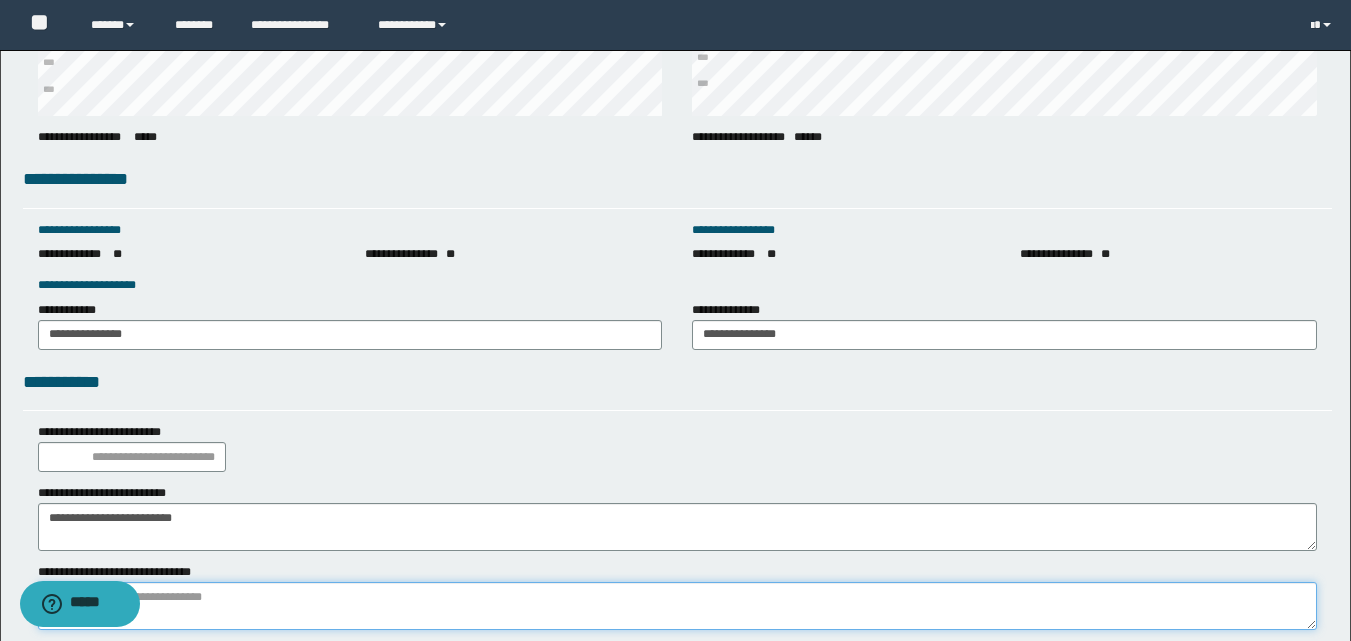 click at bounding box center (677, 606) 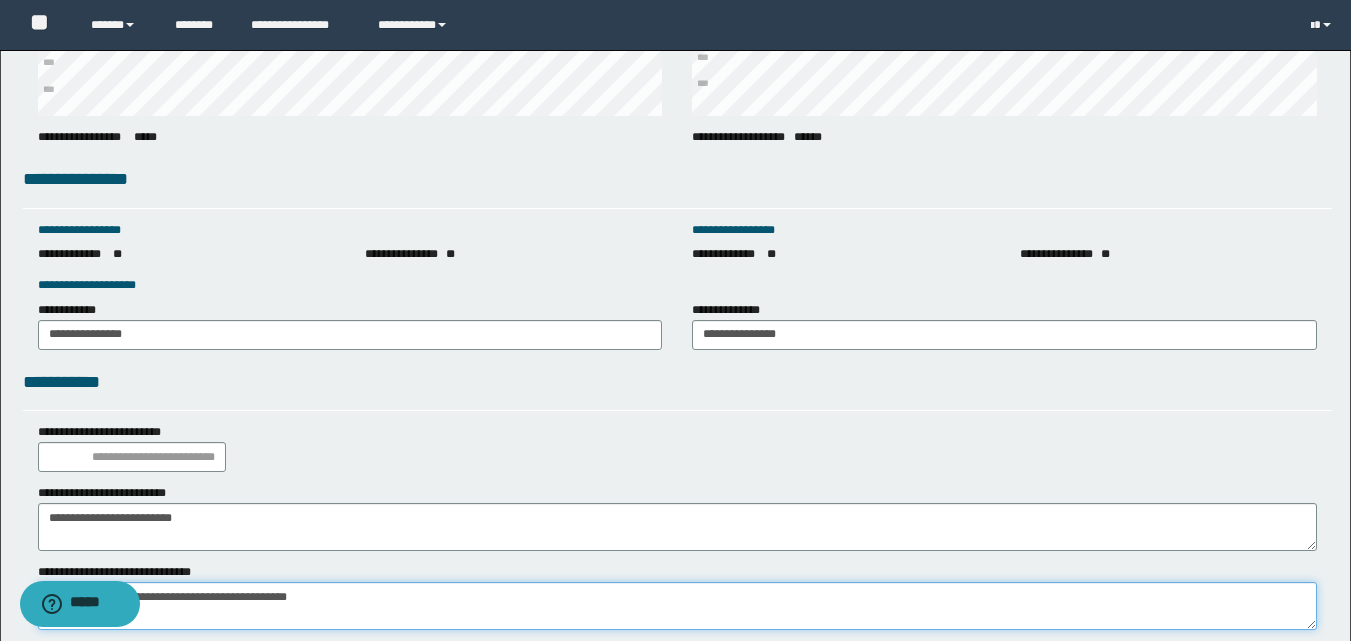 scroll, scrollTop: 0, scrollLeft: 0, axis: both 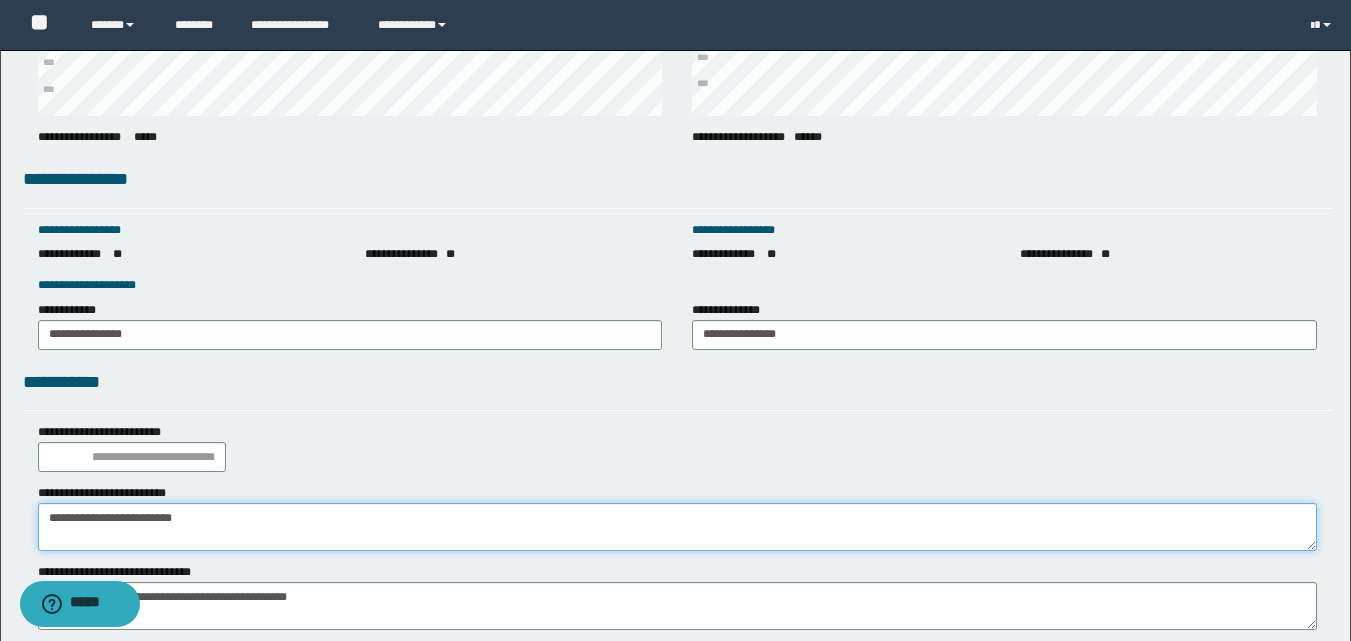 drag, startPoint x: 244, startPoint y: 519, endPoint x: 20, endPoint y: 523, distance: 224.0357 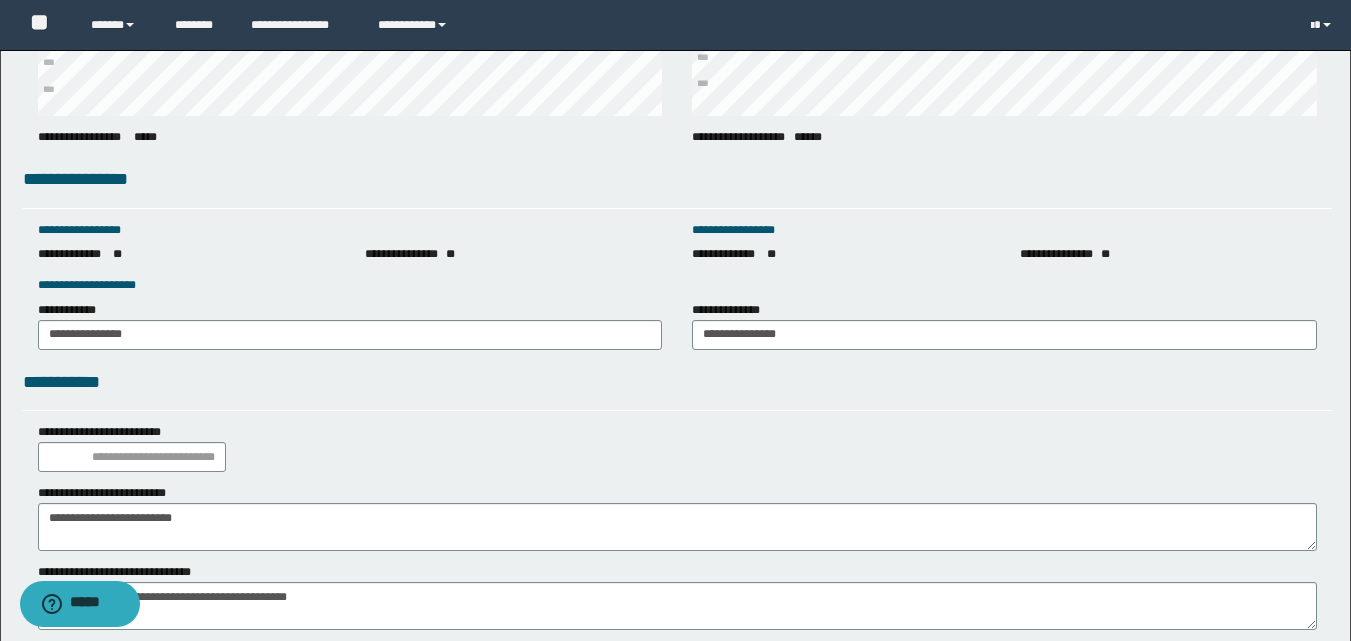click on "**********" at bounding box center (677, 179) 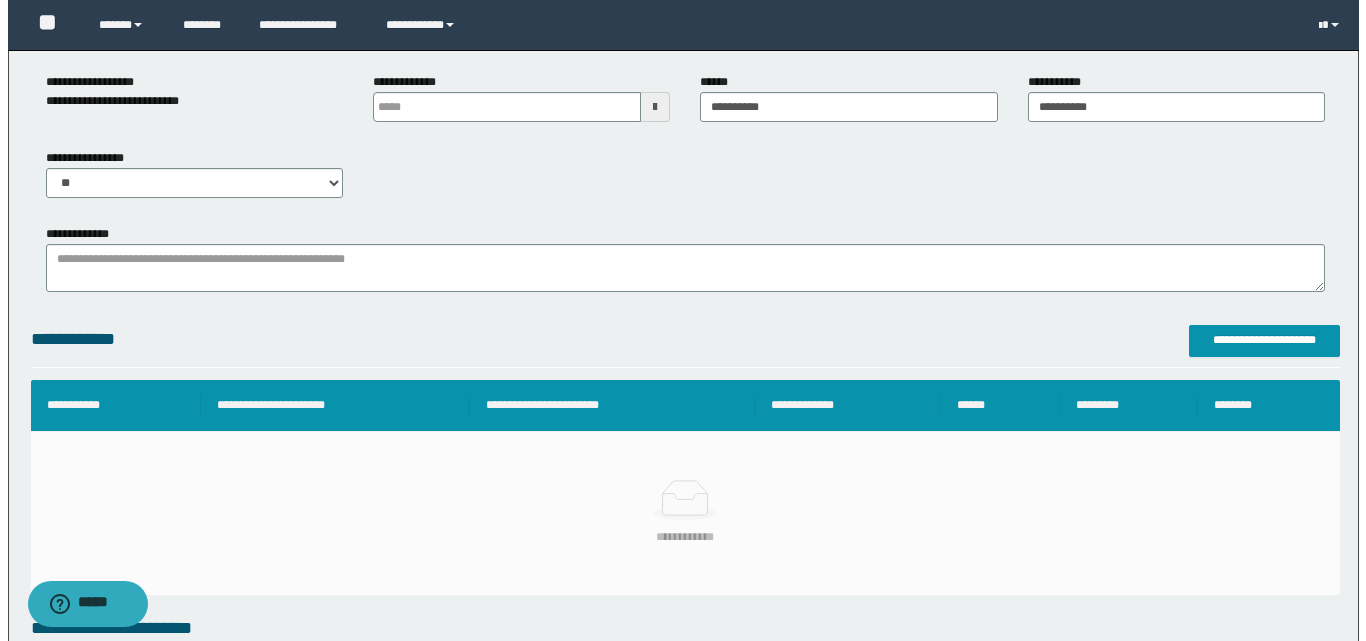 scroll, scrollTop: 267, scrollLeft: 0, axis: vertical 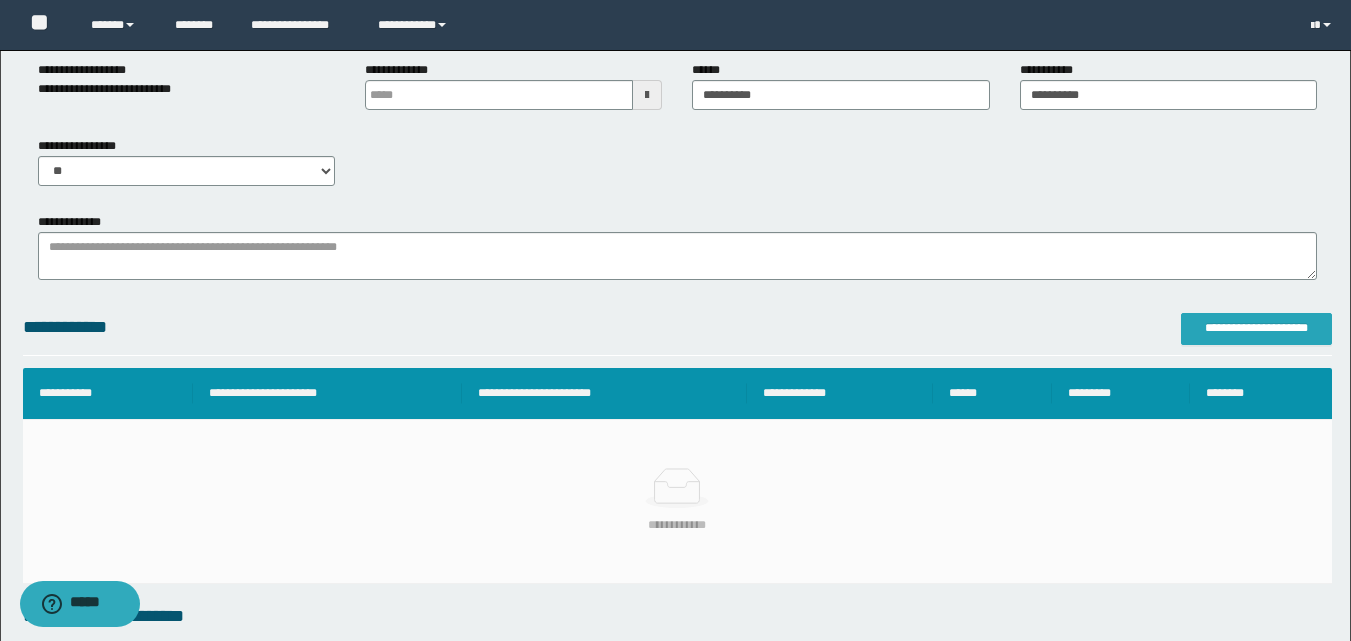 click on "**********" at bounding box center (1256, 328) 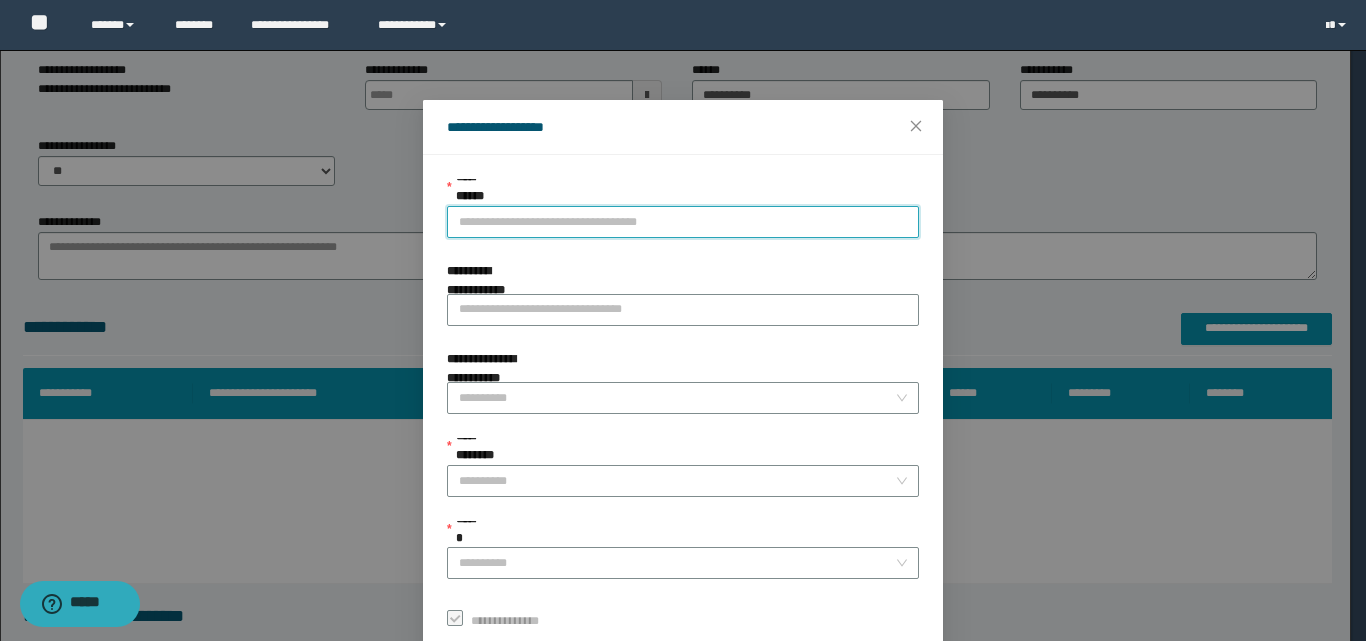 click on "**********" at bounding box center (683, 222) 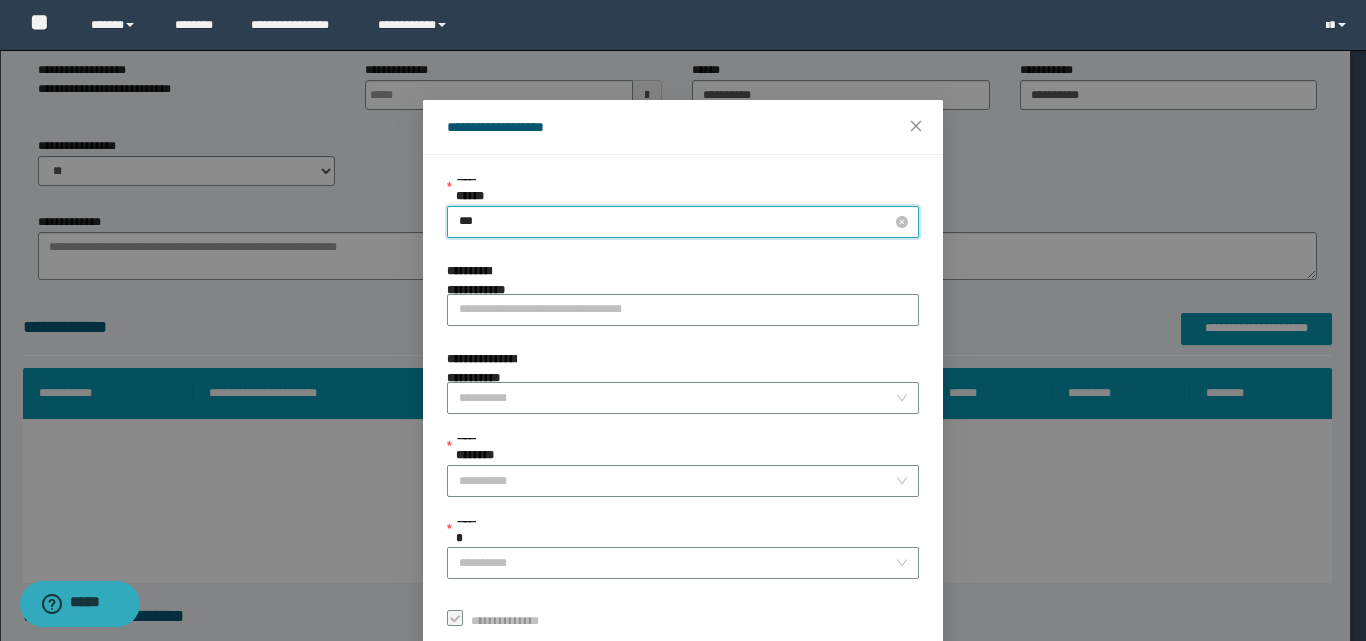type on "****" 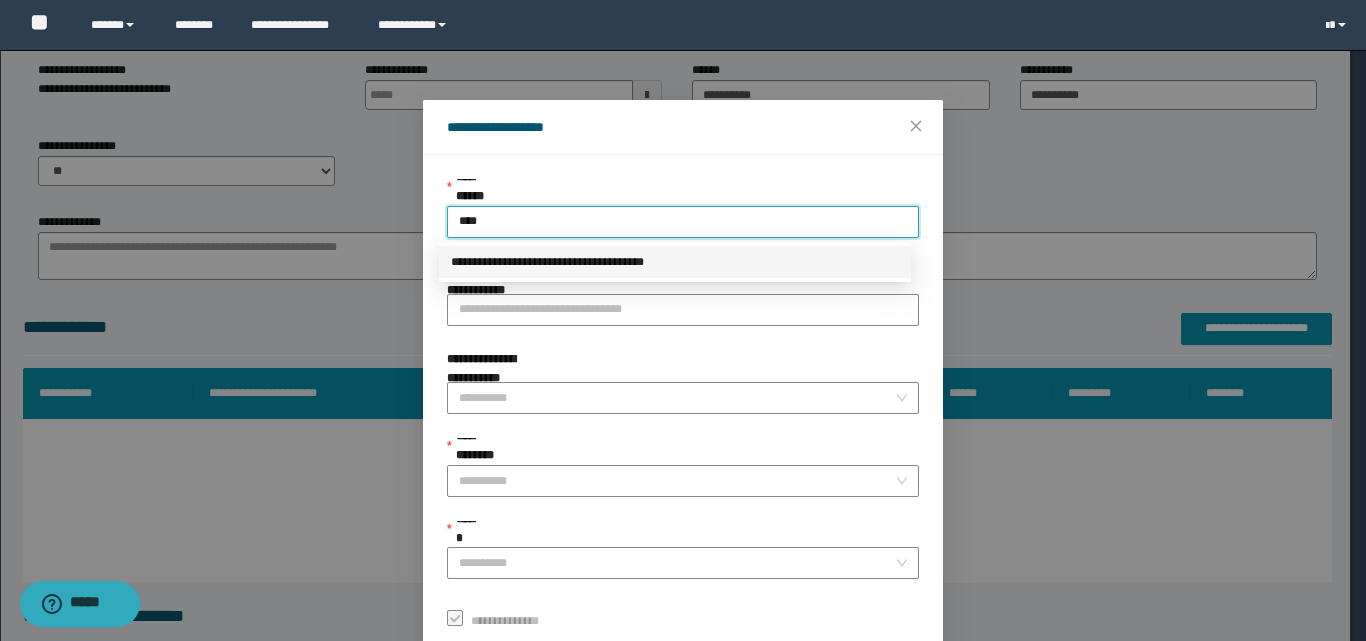 click on "**********" at bounding box center [675, 262] 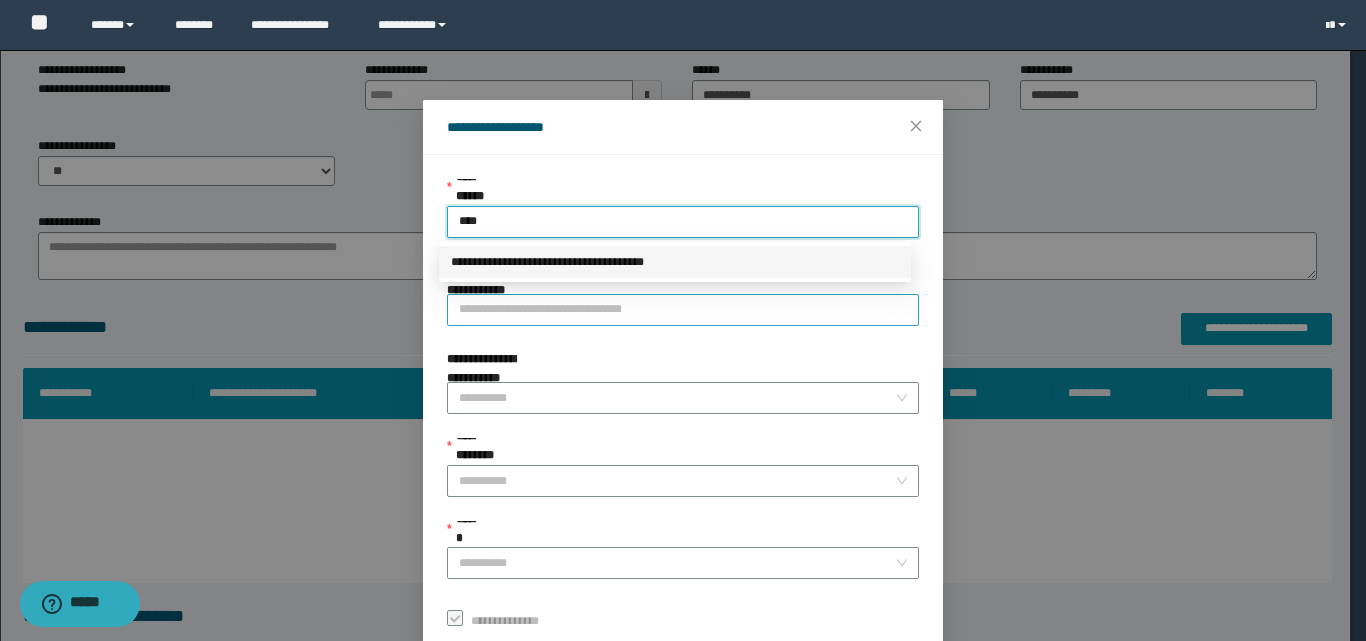 type 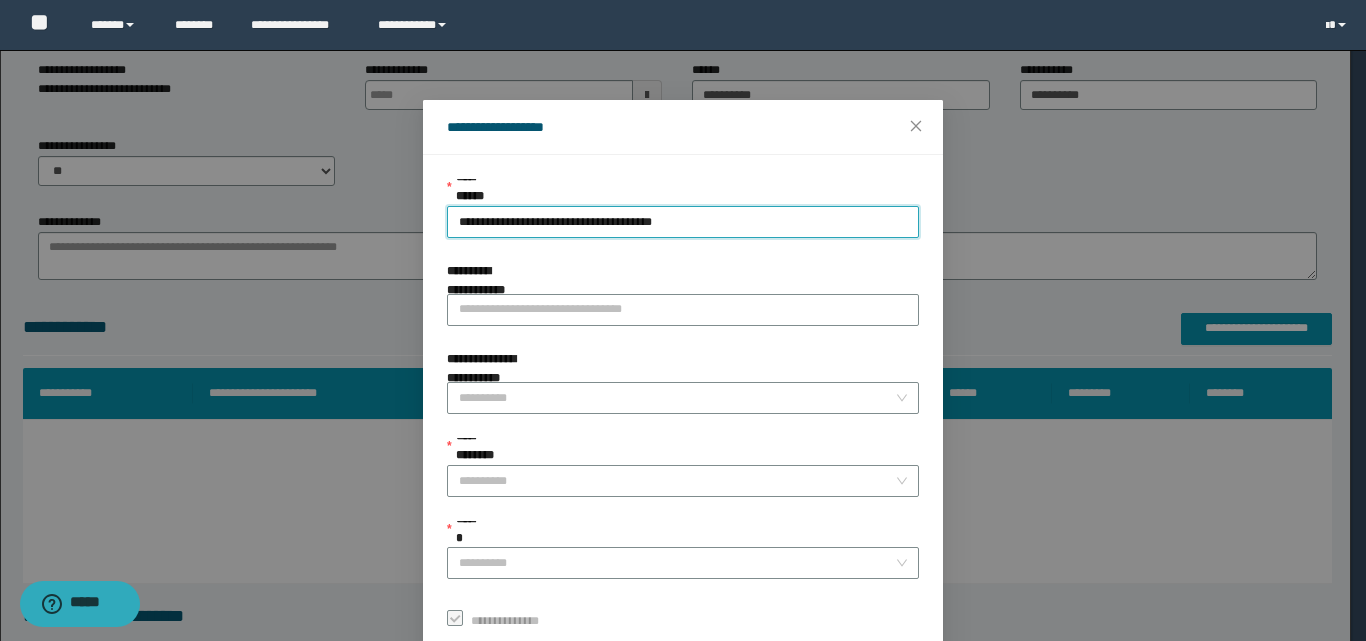 click on "**********" at bounding box center [683, 407] 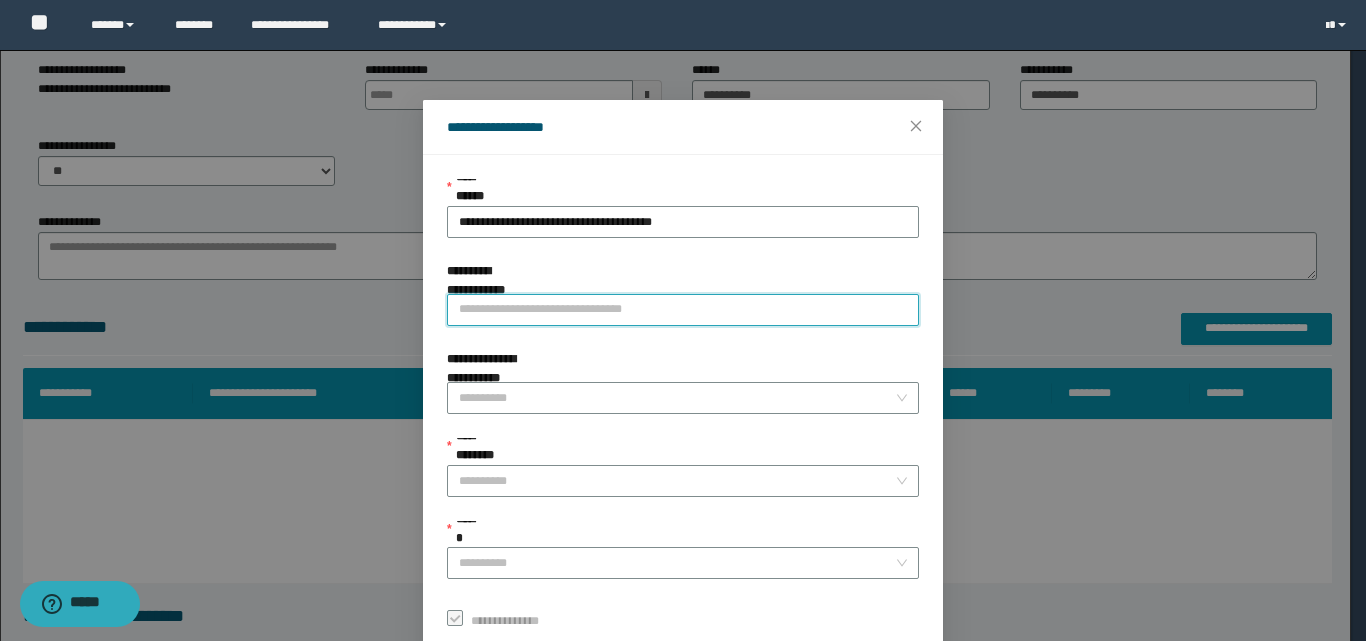 click on "**********" at bounding box center (683, 310) 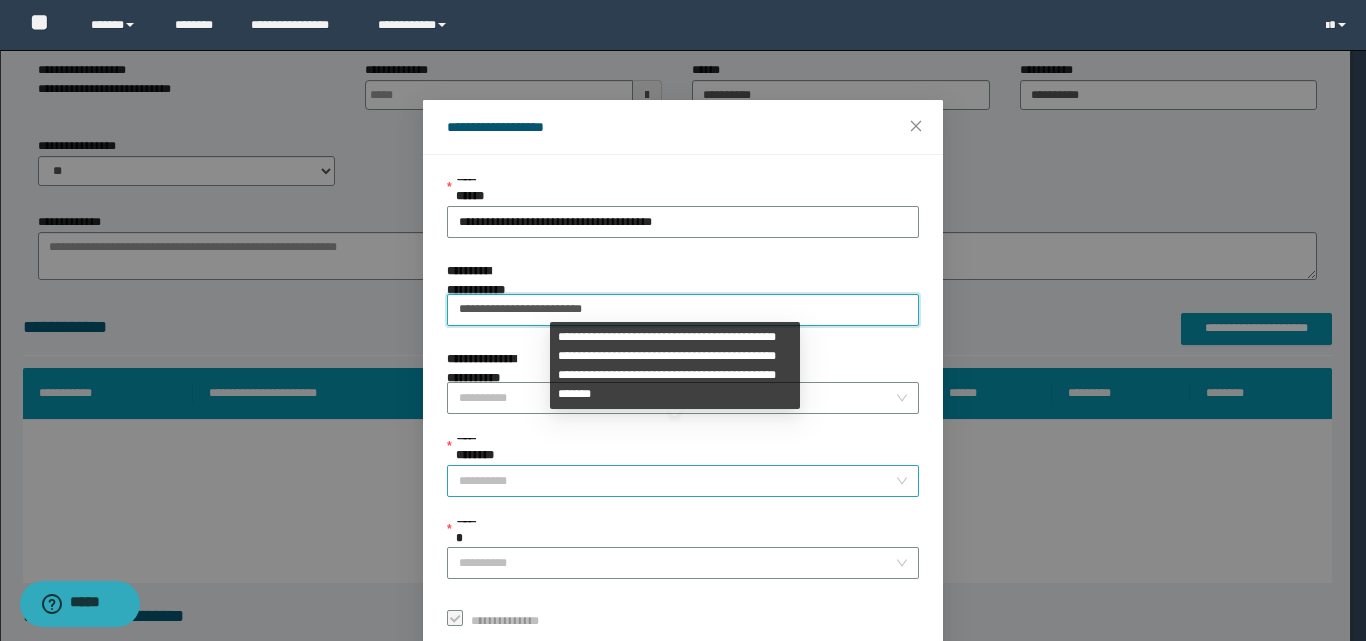 type on "**********" 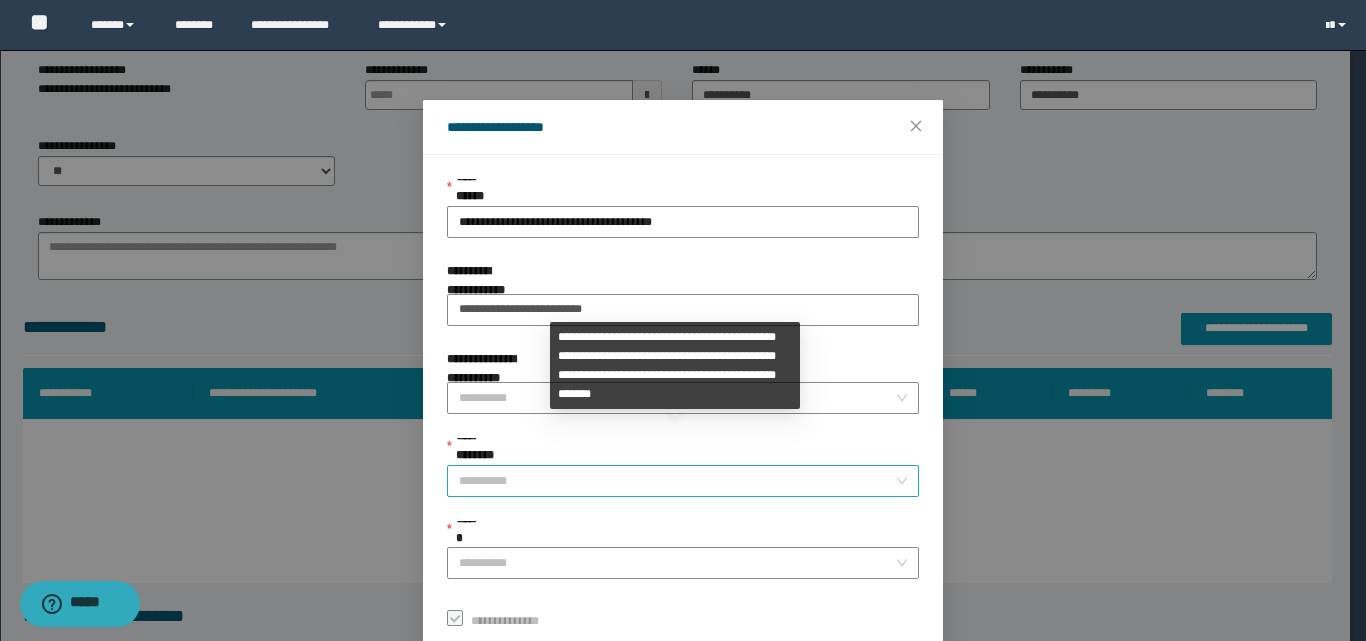 click on "**********" at bounding box center [677, 481] 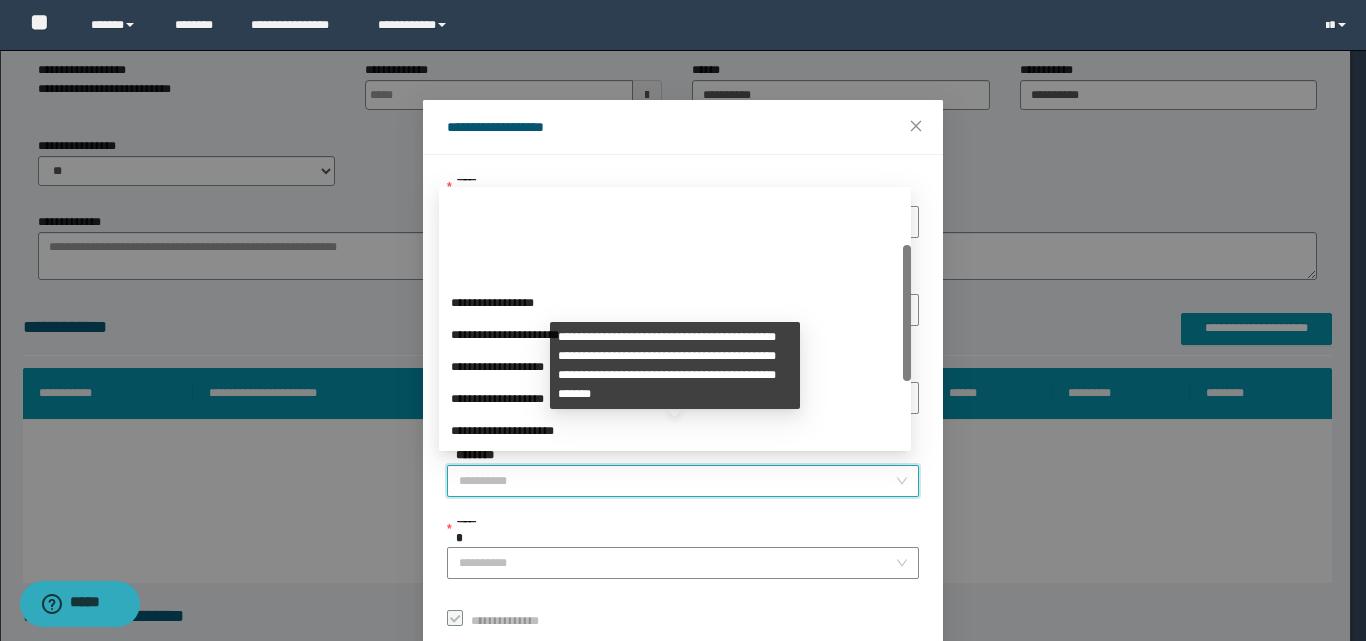 scroll, scrollTop: 224, scrollLeft: 0, axis: vertical 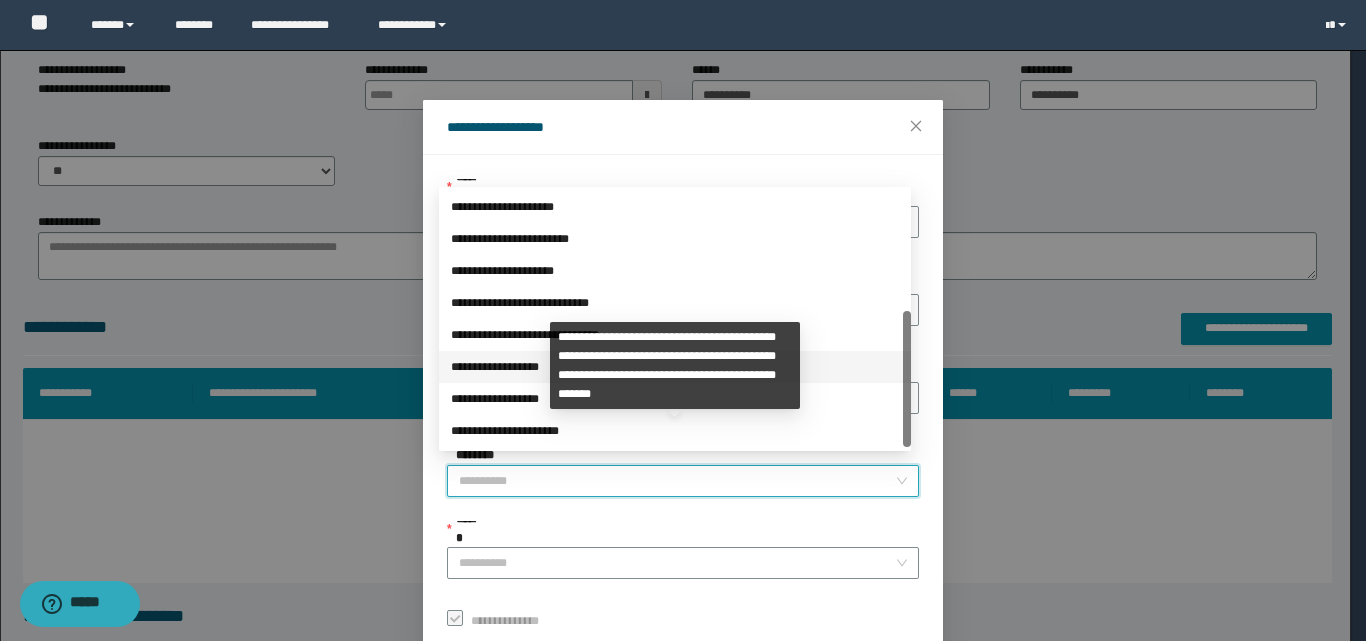 click on "**********" at bounding box center [675, 367] 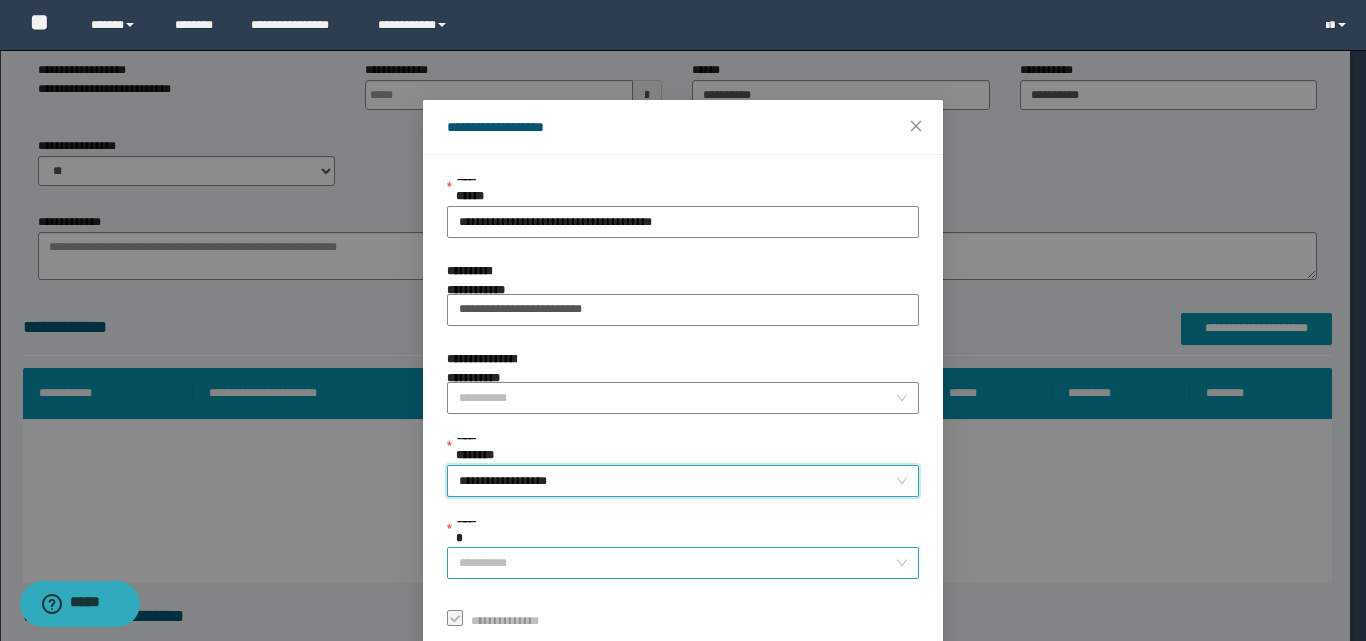 click on "******" at bounding box center [677, 563] 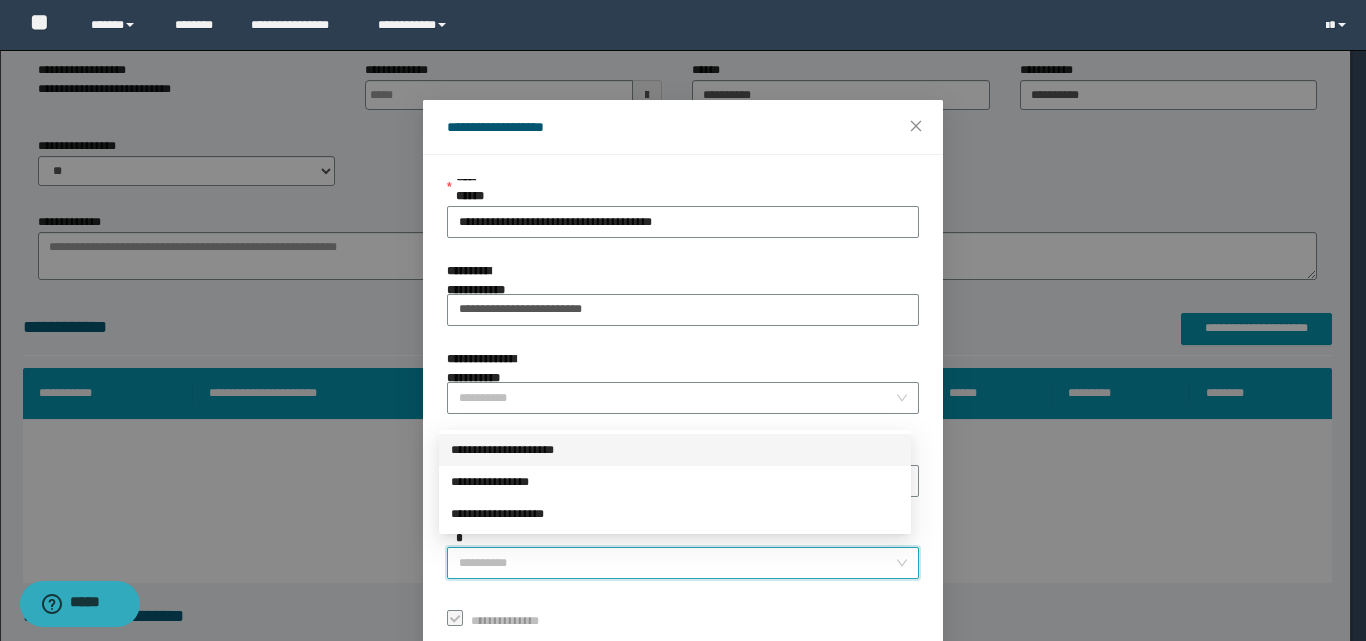click on "**********" at bounding box center [675, 450] 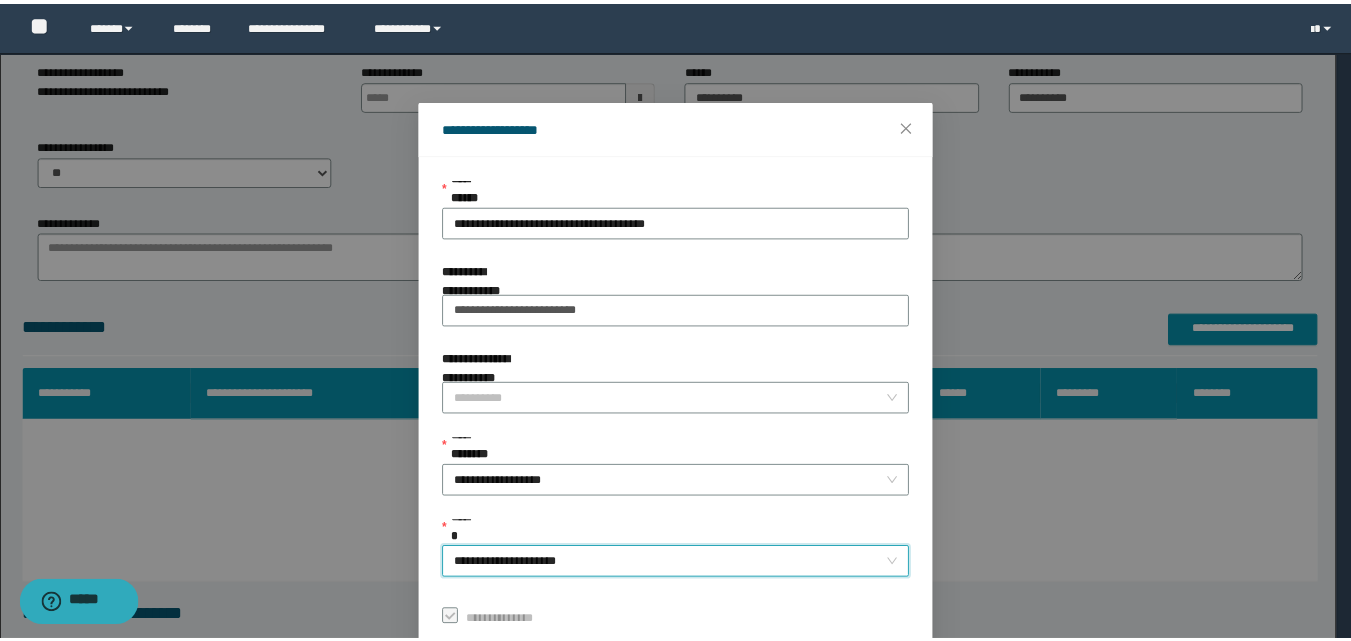 scroll, scrollTop: 111, scrollLeft: 0, axis: vertical 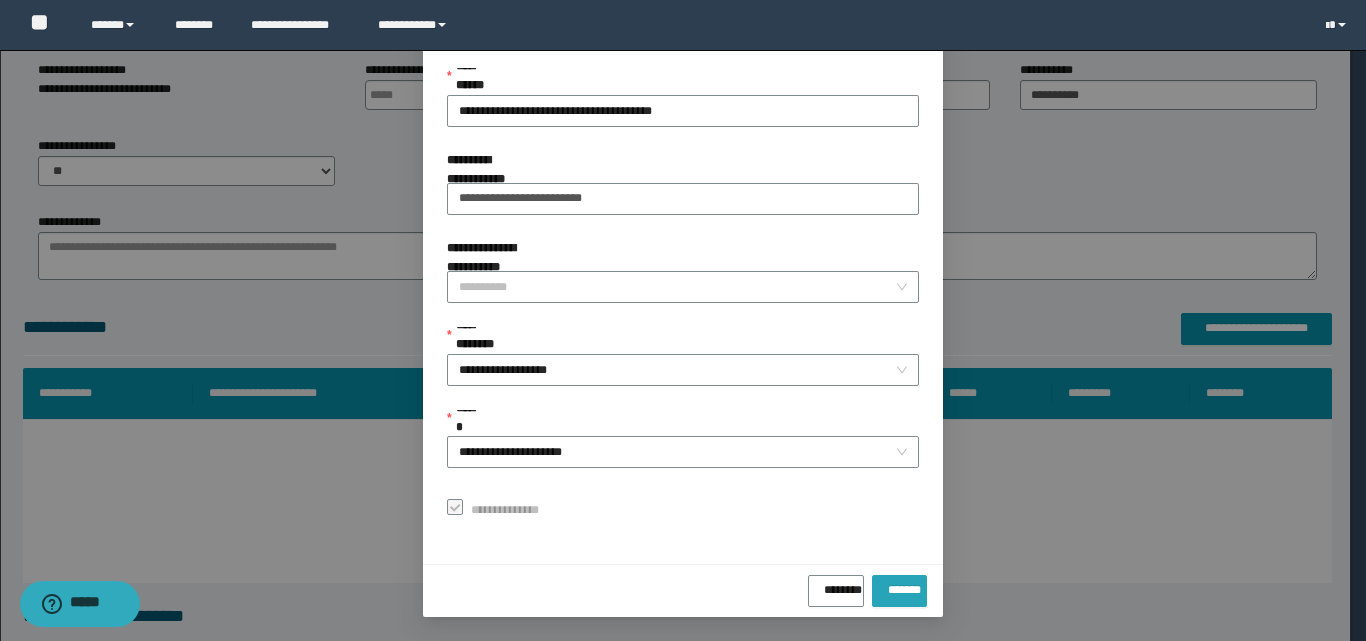 click on "*******" at bounding box center (899, 586) 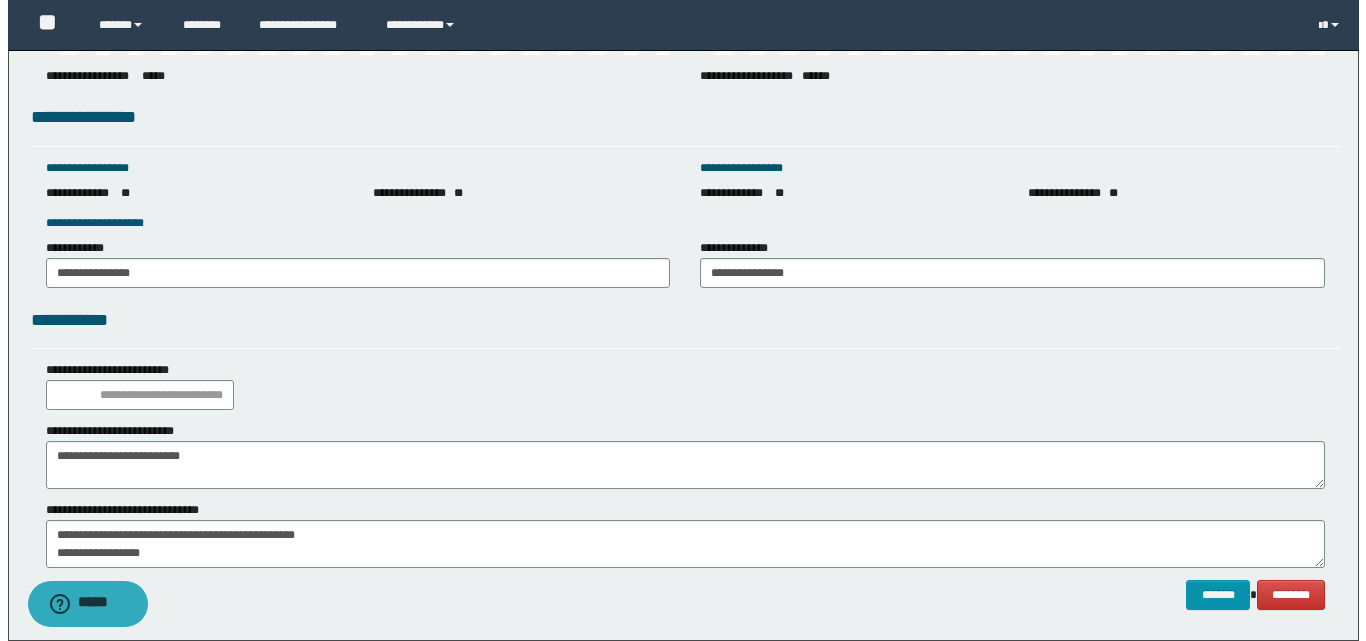 scroll, scrollTop: 2831, scrollLeft: 0, axis: vertical 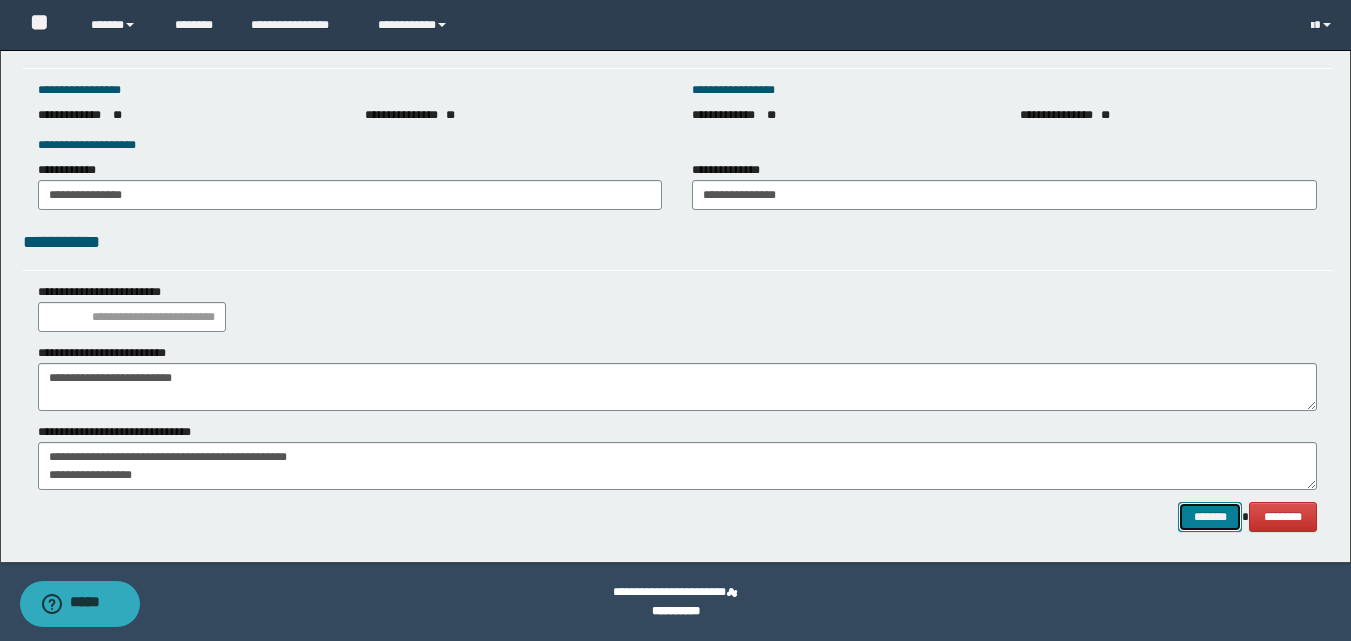 click on "*******" at bounding box center [1210, 517] 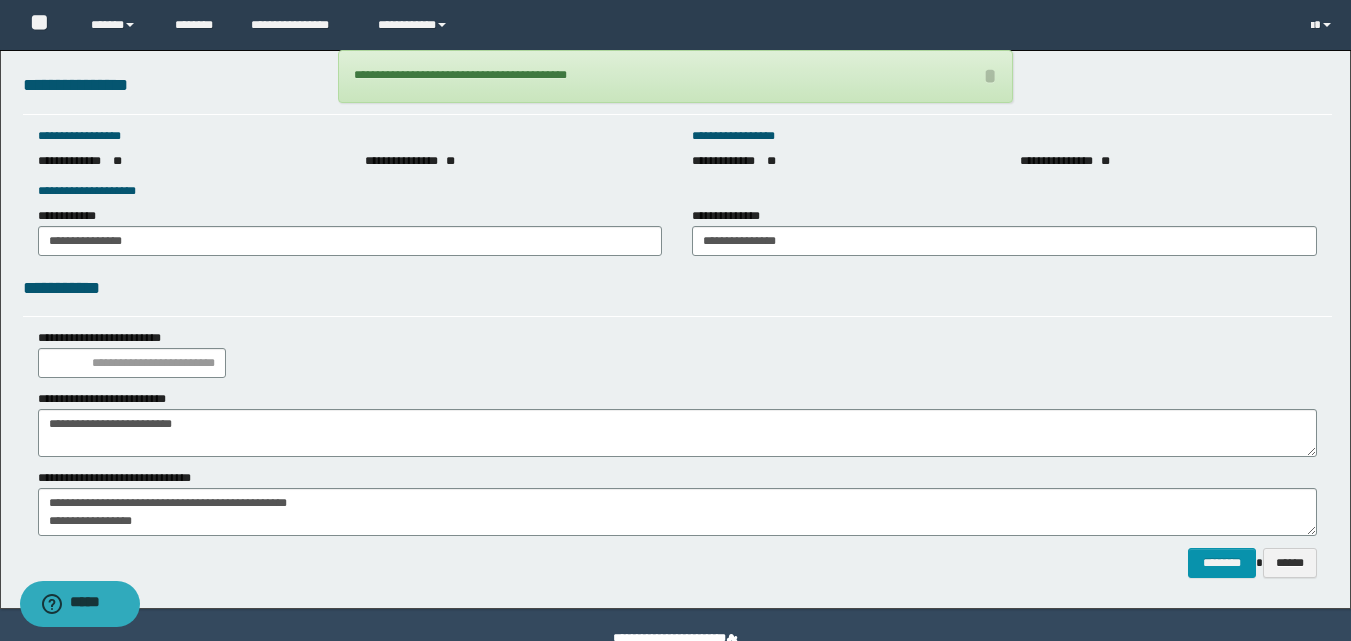scroll, scrollTop: 2831, scrollLeft: 0, axis: vertical 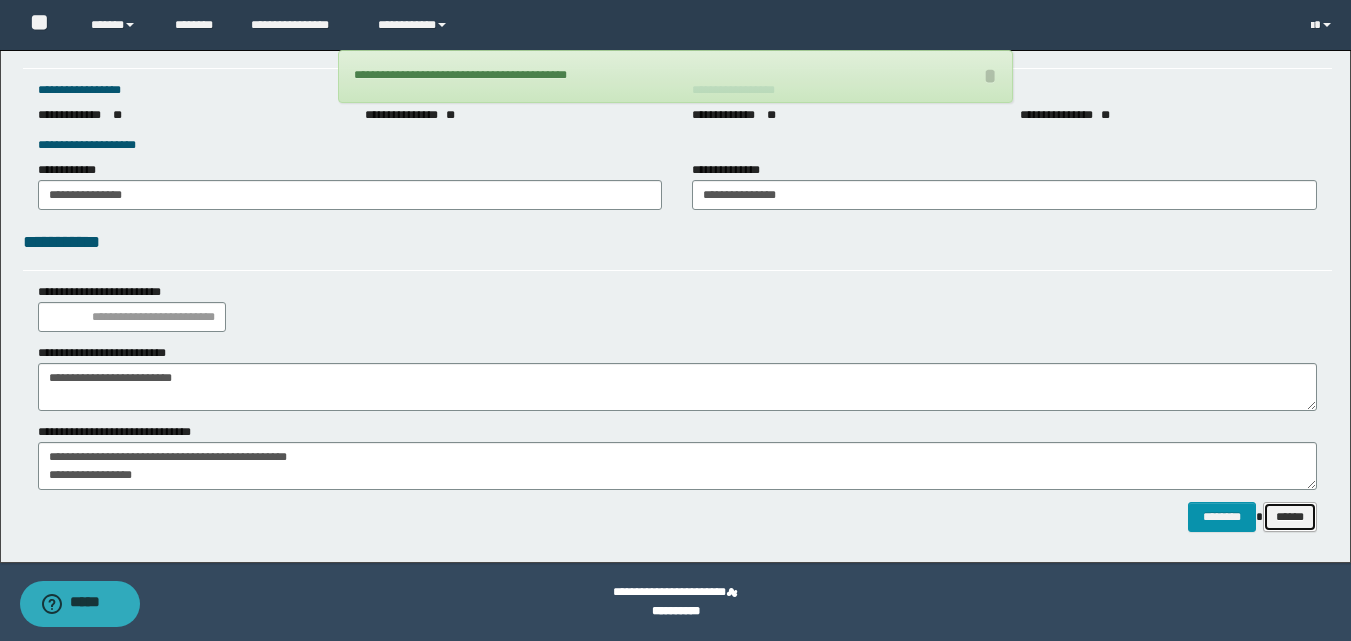 click on "******" at bounding box center [1290, 517] 